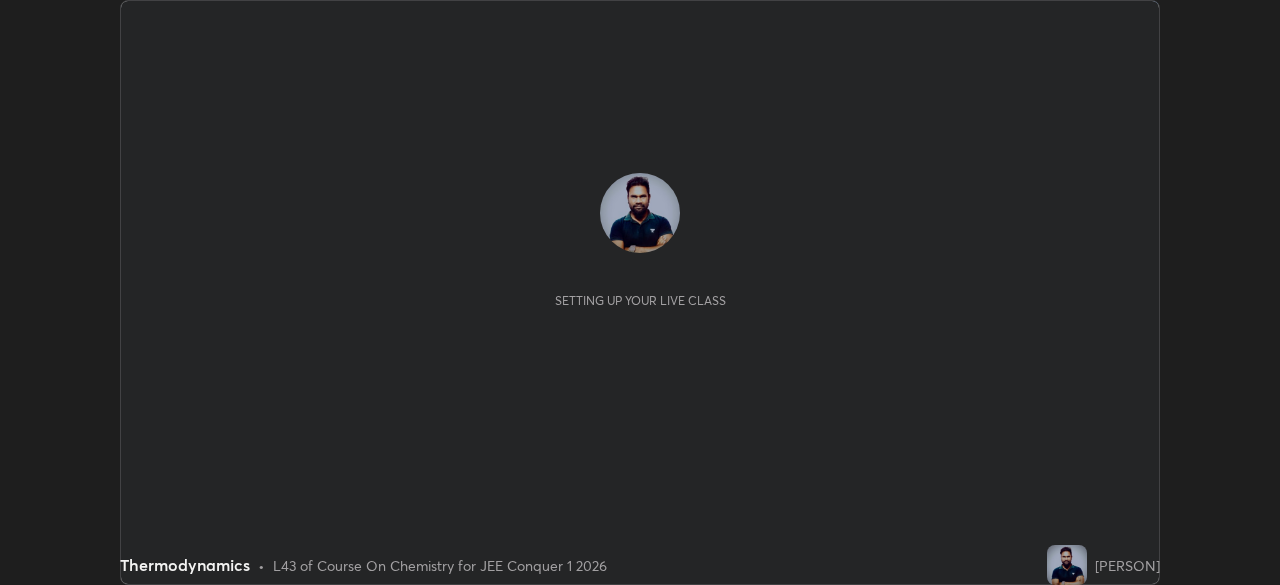 scroll, scrollTop: 0, scrollLeft: 0, axis: both 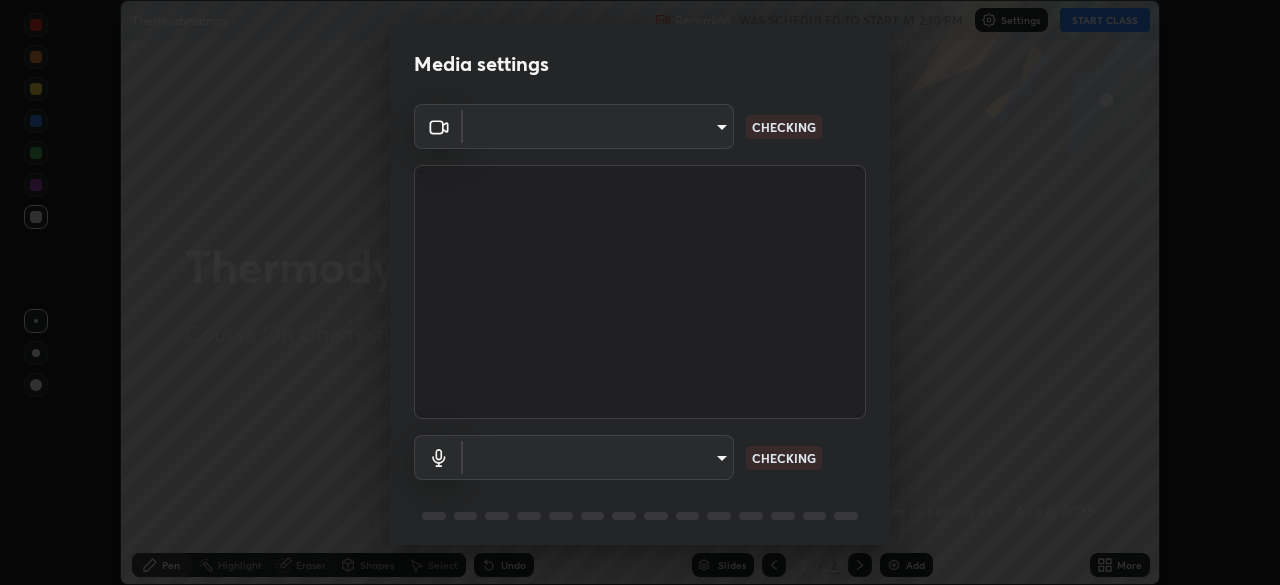 type on "4fcdf9cd0bbd57927afe2b1ce948a5a5e06cb15637d319c1cb88976845221bd0" 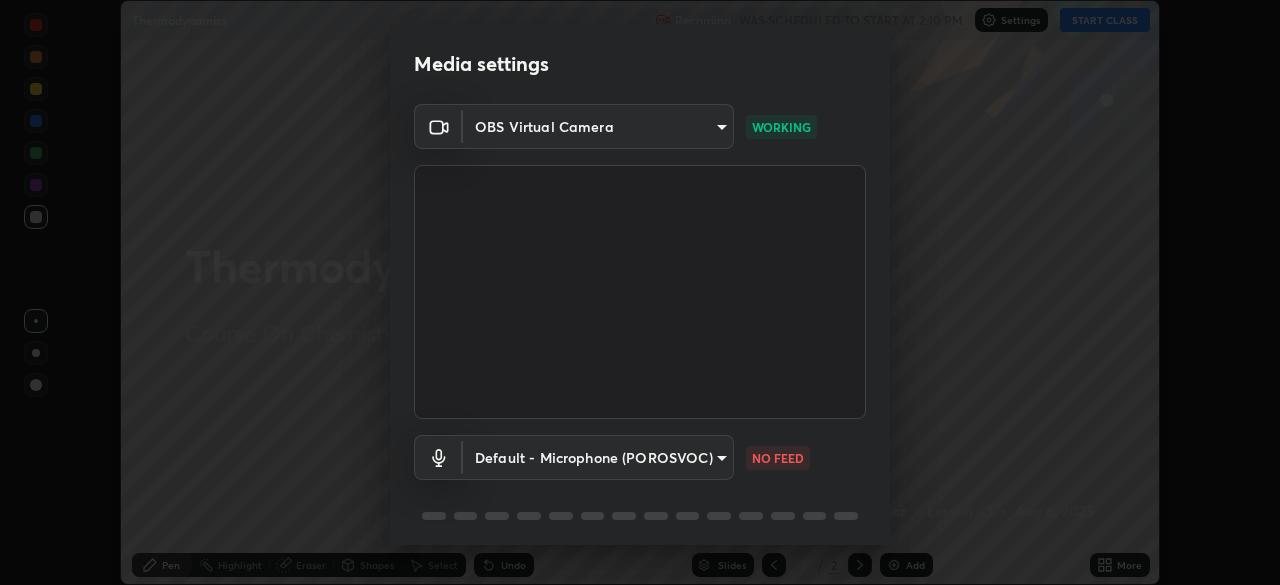 click on "Erase all Thermodynamics Recording WAS SCHEDULED TO START AT  2:10 PM Settings START CLASS Setting up your live class Thermodynamics • L43 of Course On Chemistry for JEE Conquer 1 2026 [PERSON] Pen Highlight Eraser Shapes Select Undo Slides 2 / 2 Add More No doubts shared Encourage your learners to ask a doubt for better clarity Report an issue Reason for reporting Buffering Chat not working Audio - Video sync issue Educator video quality low ​ Attach an image Report Media settings OBS Virtual Camera 4fcdf9cd0bbd57927afe2b1ce948a5a5e06cb15637d319c1cb88976845221bd0 WORKING Default - Microphone (POROSVOC) default NO FEED 1 / 5 Next" at bounding box center [640, 292] 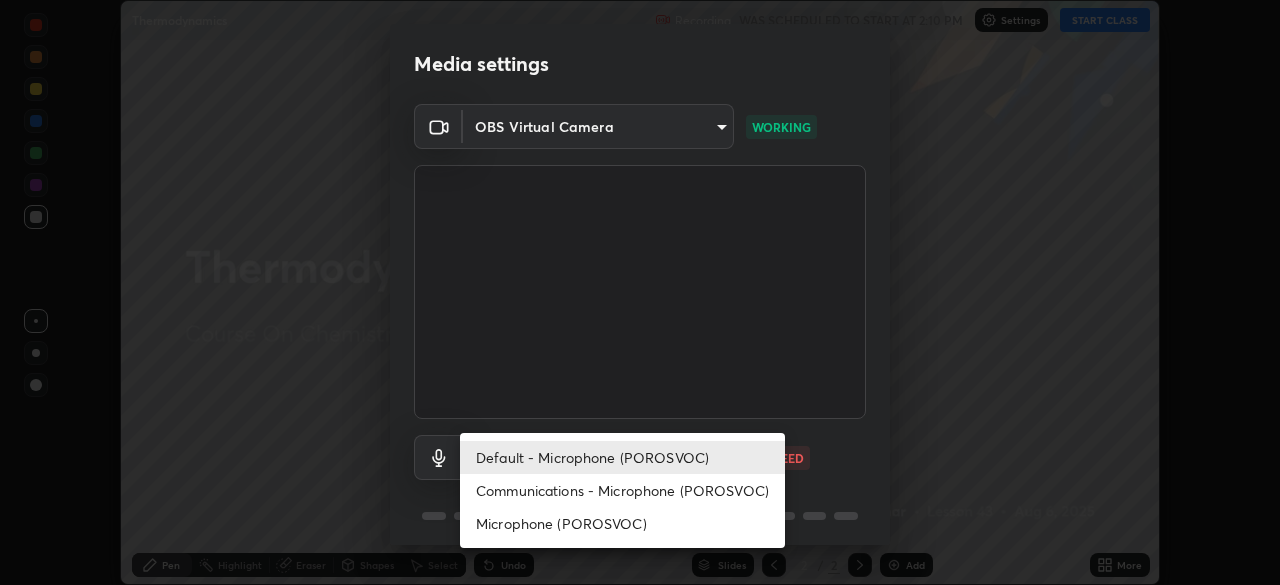 click on "Communications - Microphone (POROSVOC)" at bounding box center (622, 490) 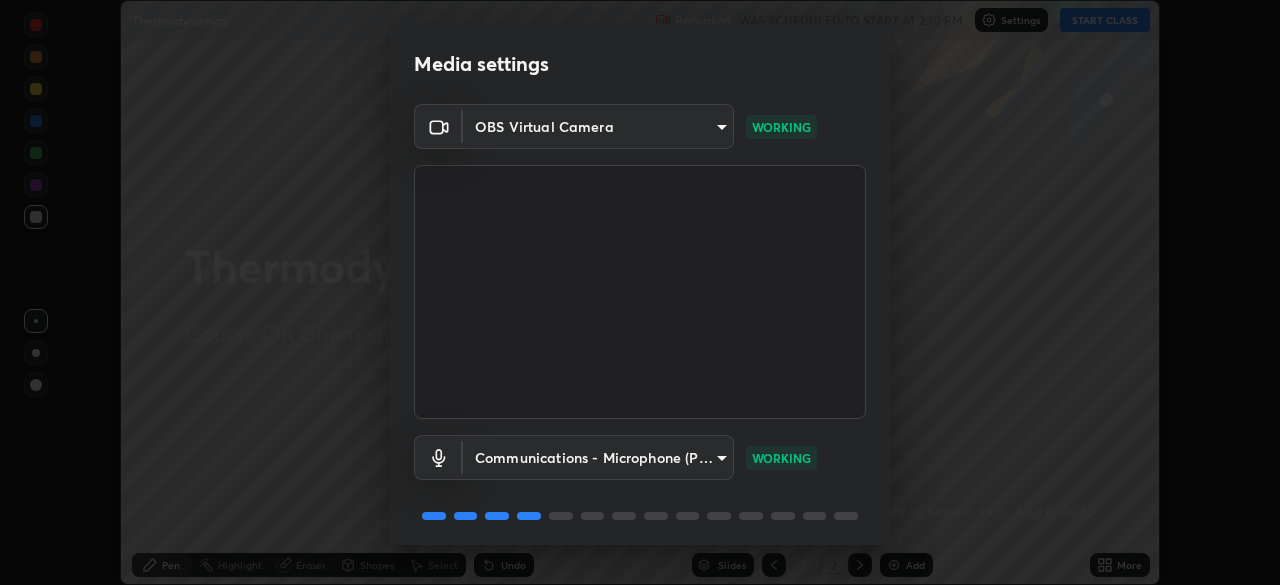 scroll, scrollTop: 71, scrollLeft: 0, axis: vertical 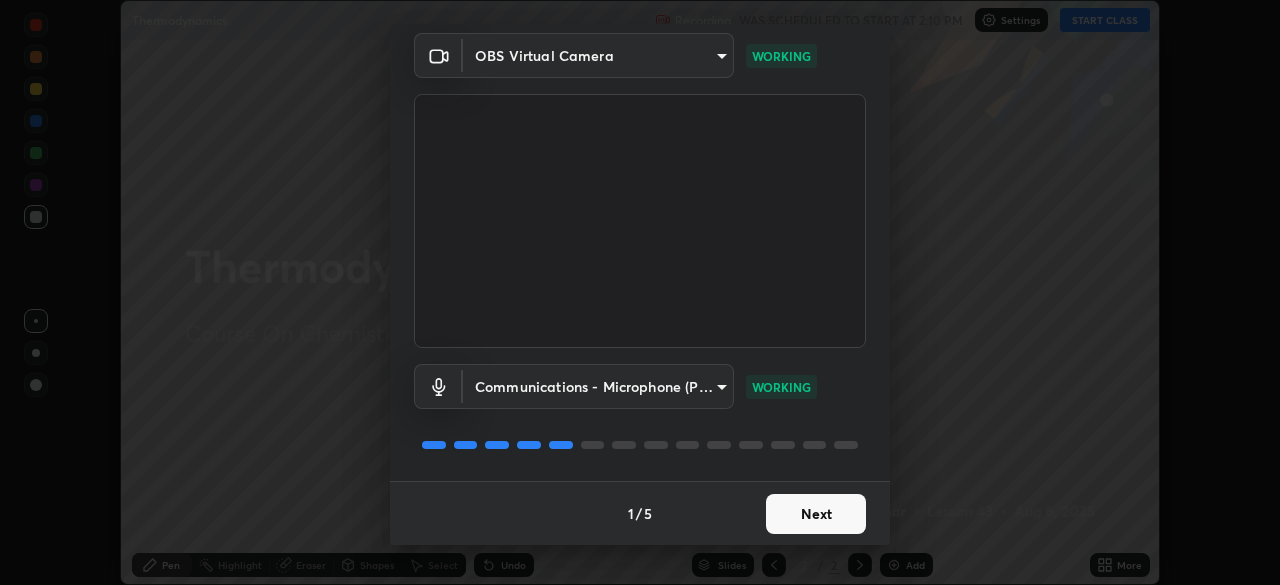 click on "Next" at bounding box center (816, 514) 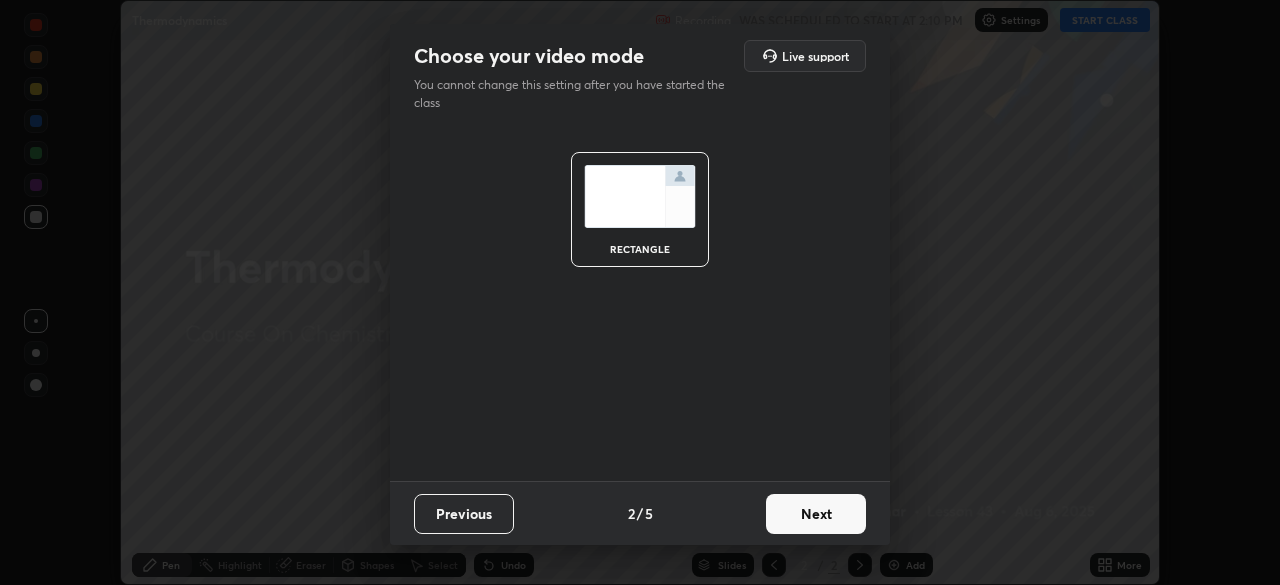 scroll, scrollTop: 0, scrollLeft: 0, axis: both 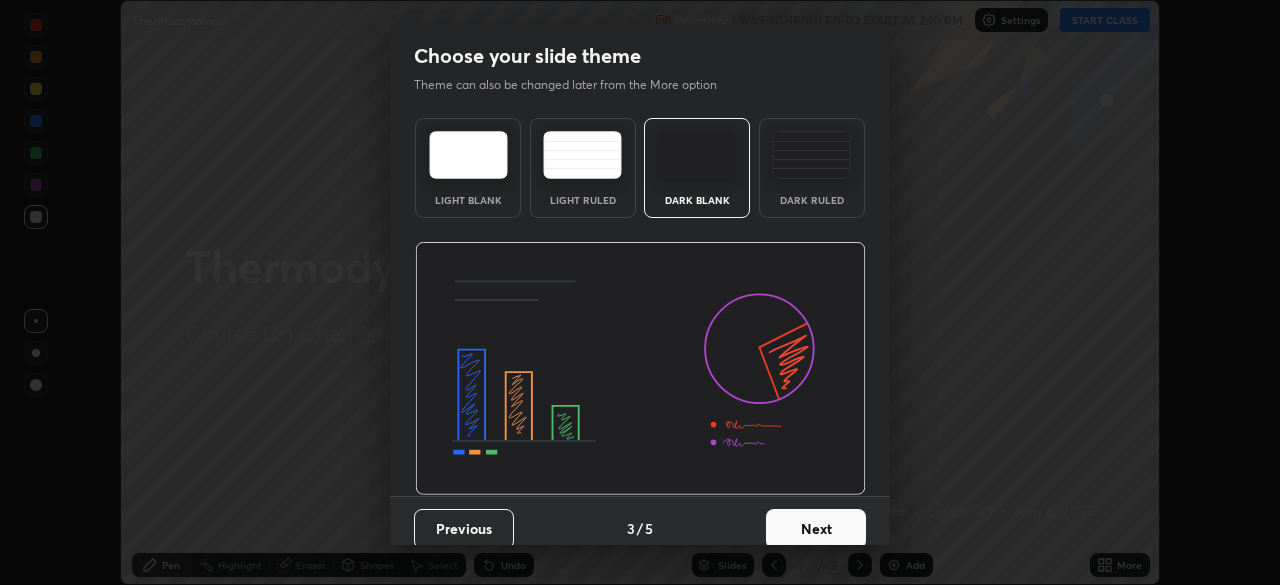 click on "Next" at bounding box center [816, 529] 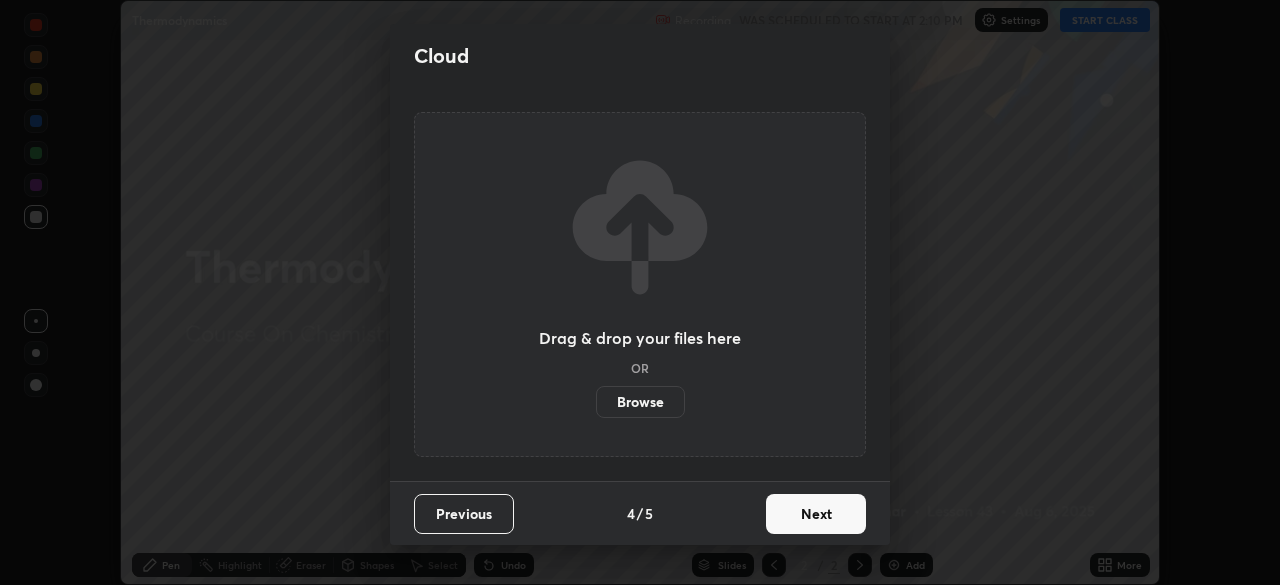 click on "Next" at bounding box center [816, 514] 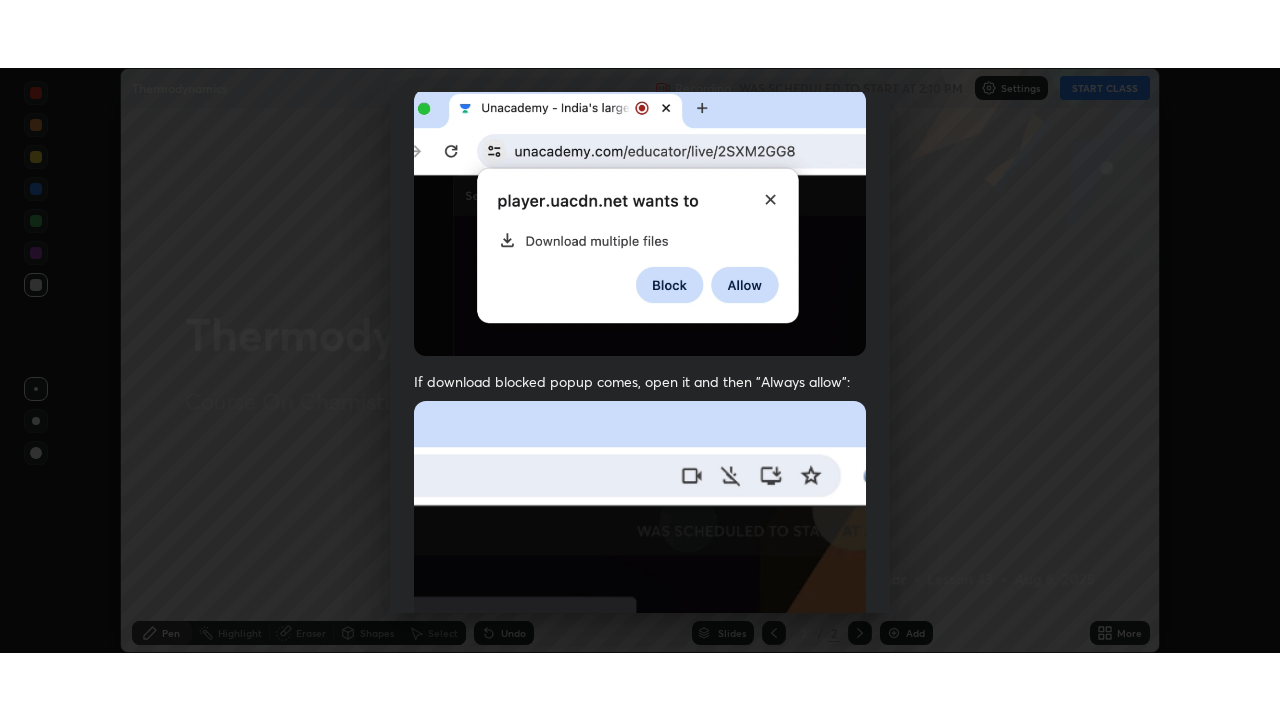 scroll, scrollTop: 479, scrollLeft: 0, axis: vertical 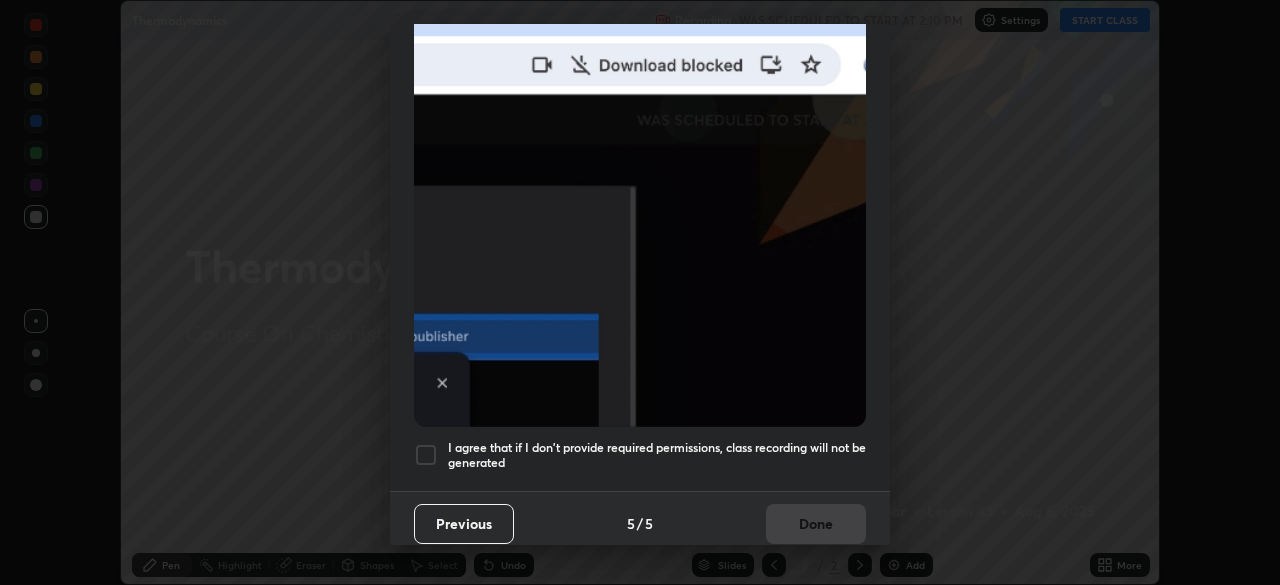 click at bounding box center (426, 455) 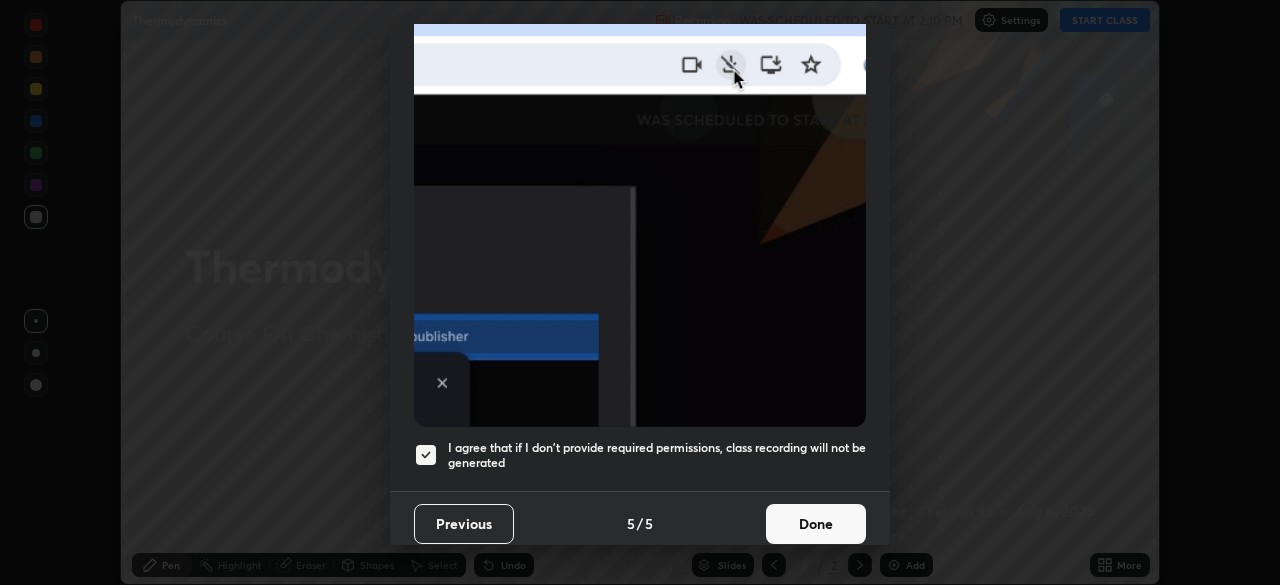 click on "Done" at bounding box center (816, 524) 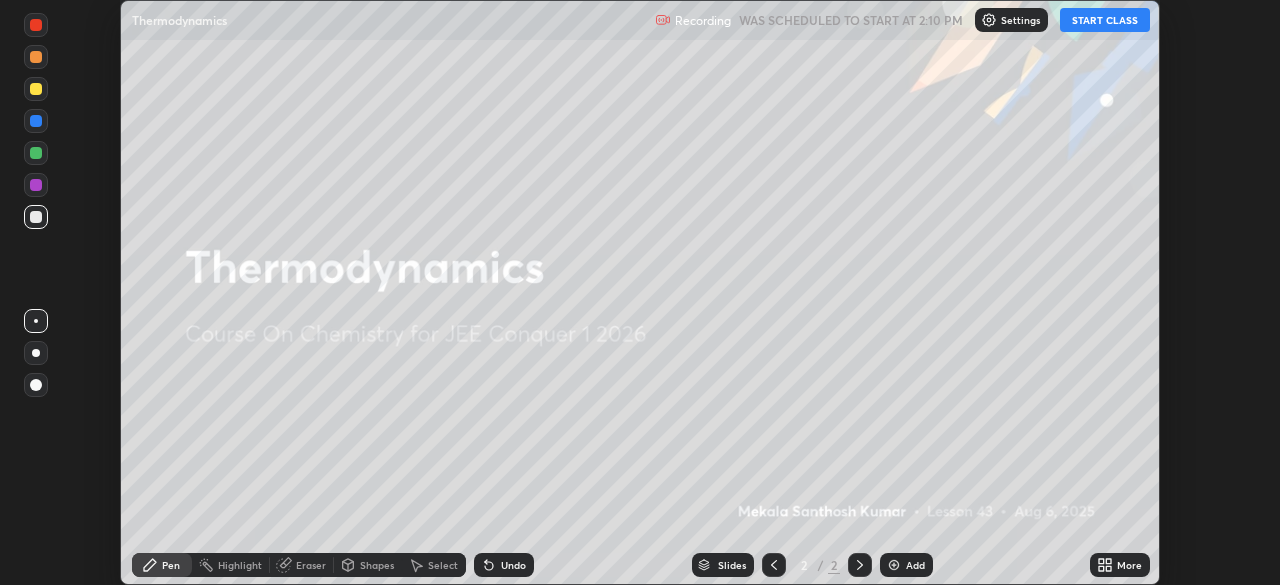 click on "START CLASS" at bounding box center (1105, 20) 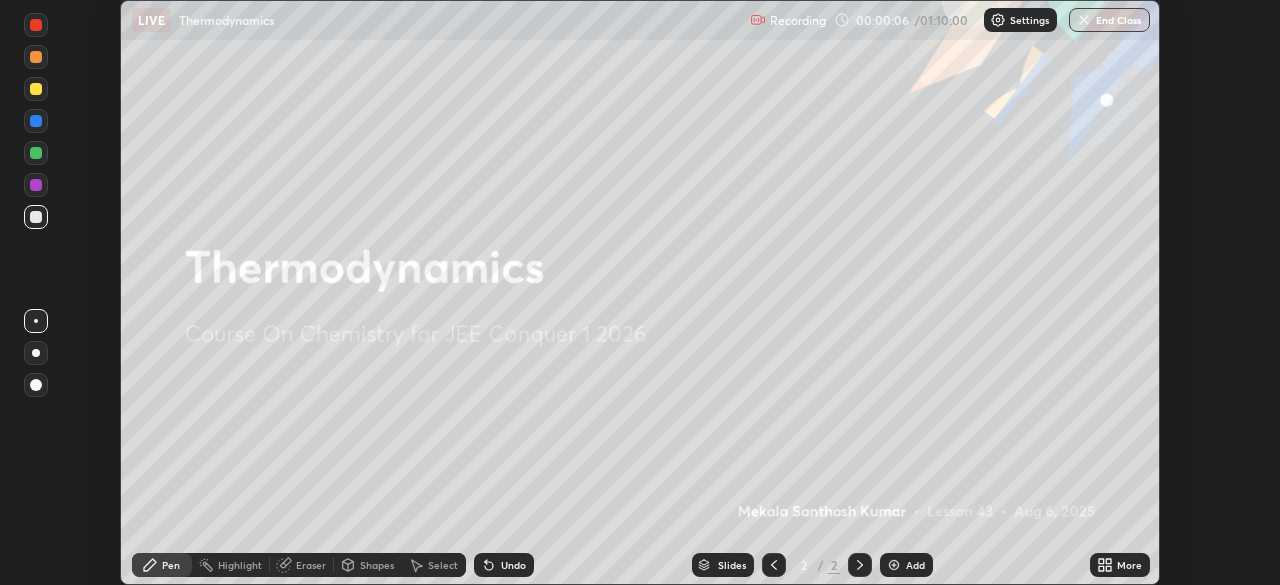 click 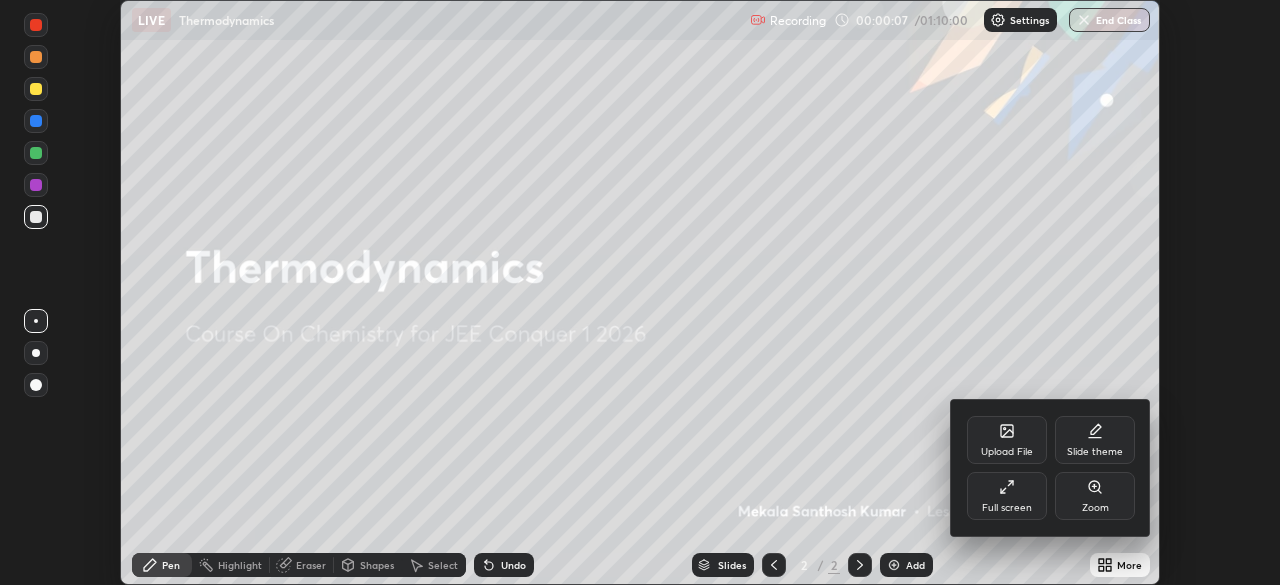 click 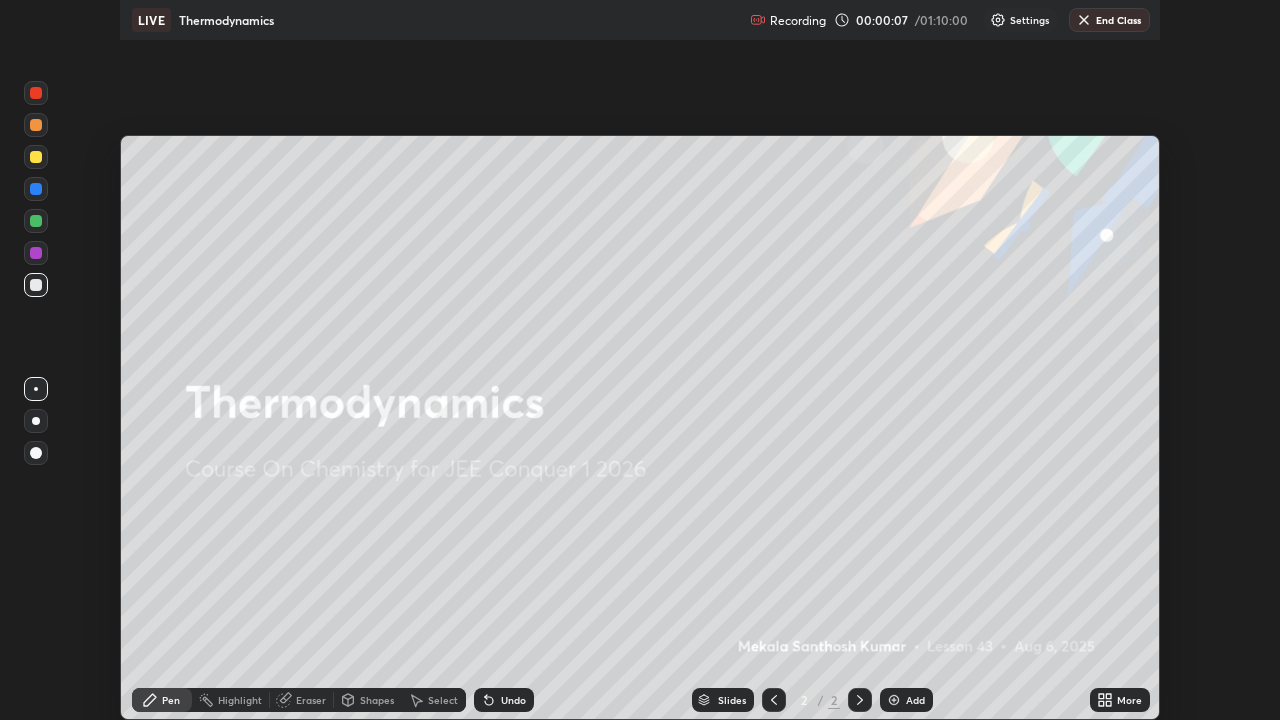 scroll, scrollTop: 99280, scrollLeft: 98720, axis: both 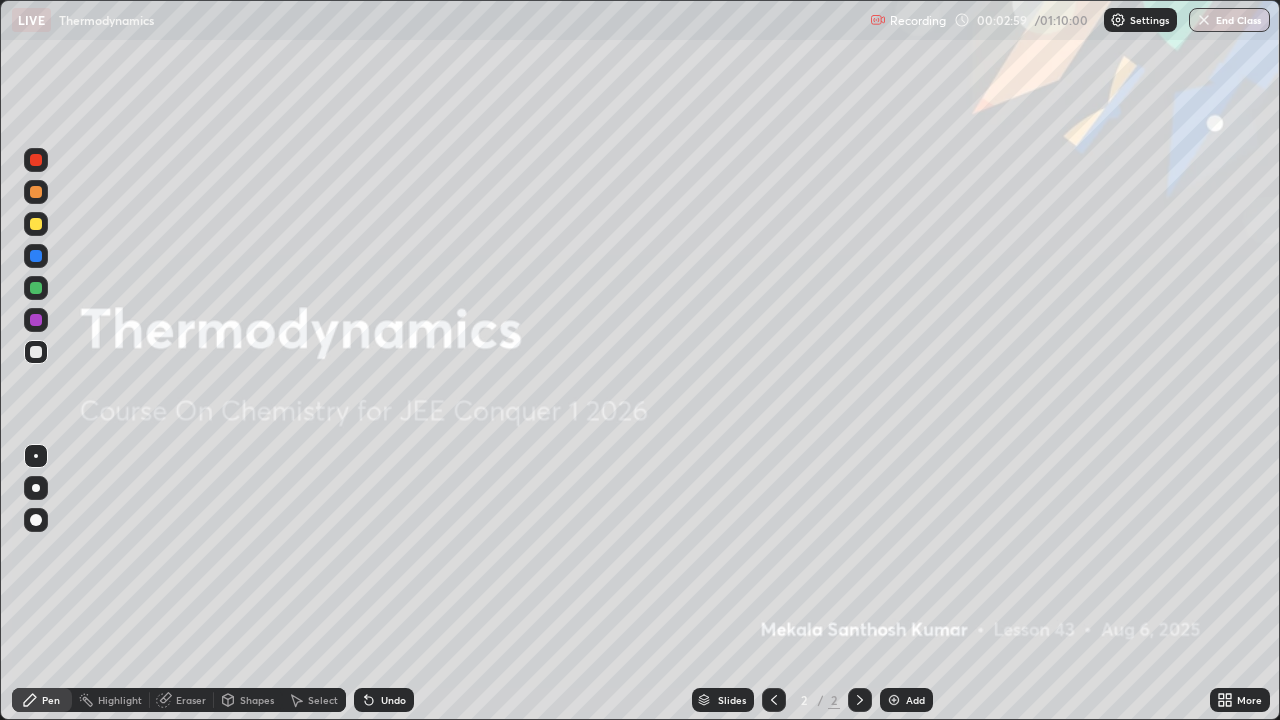 click at bounding box center (894, 700) 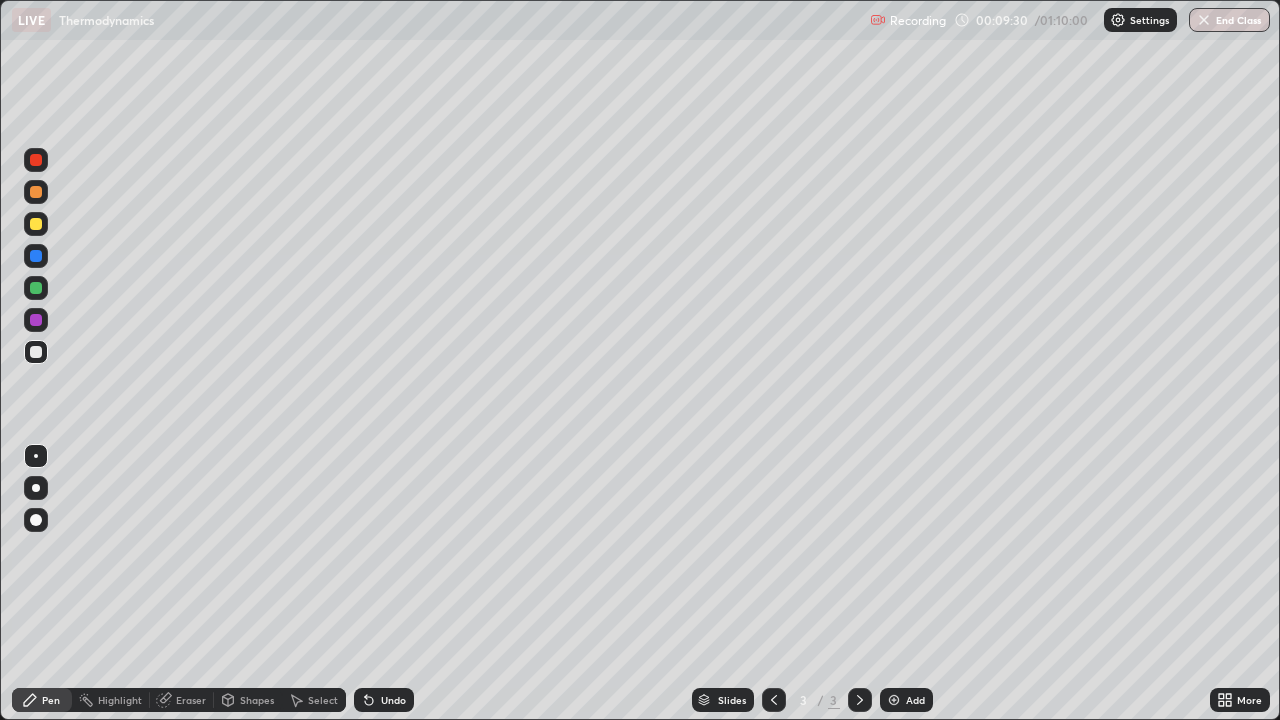 click on "Add" at bounding box center (906, 700) 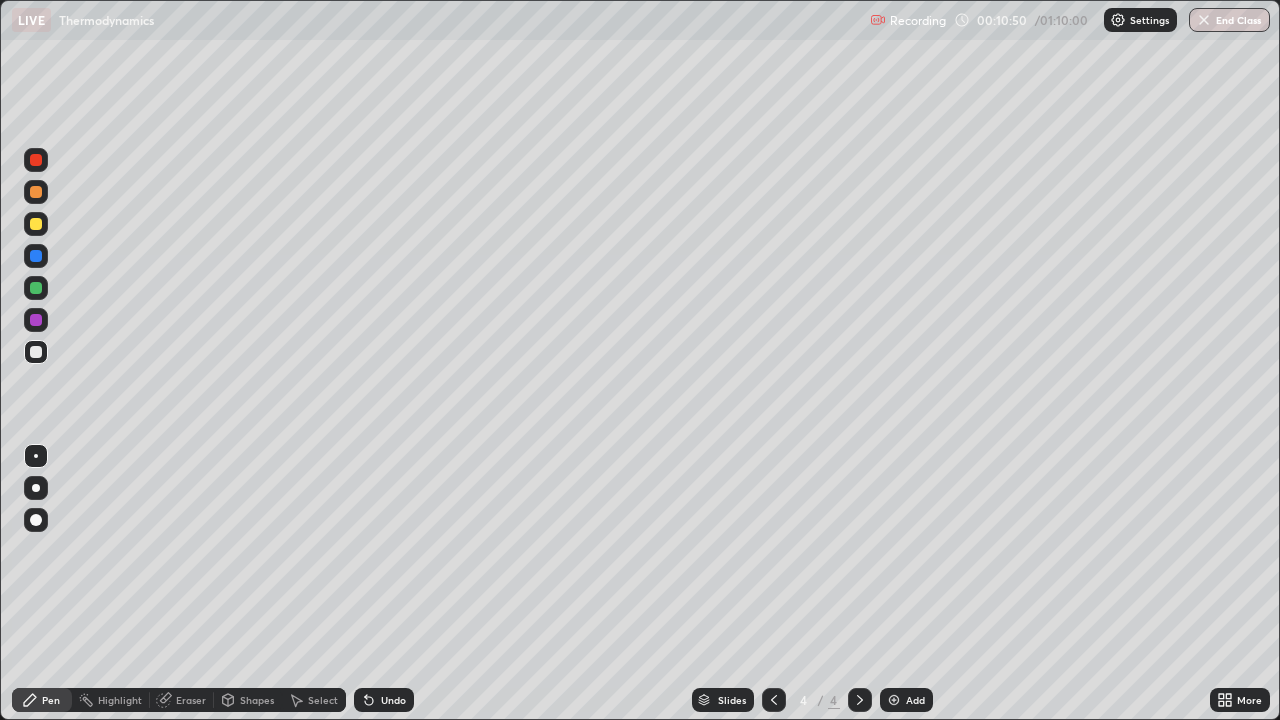 click at bounding box center [36, 192] 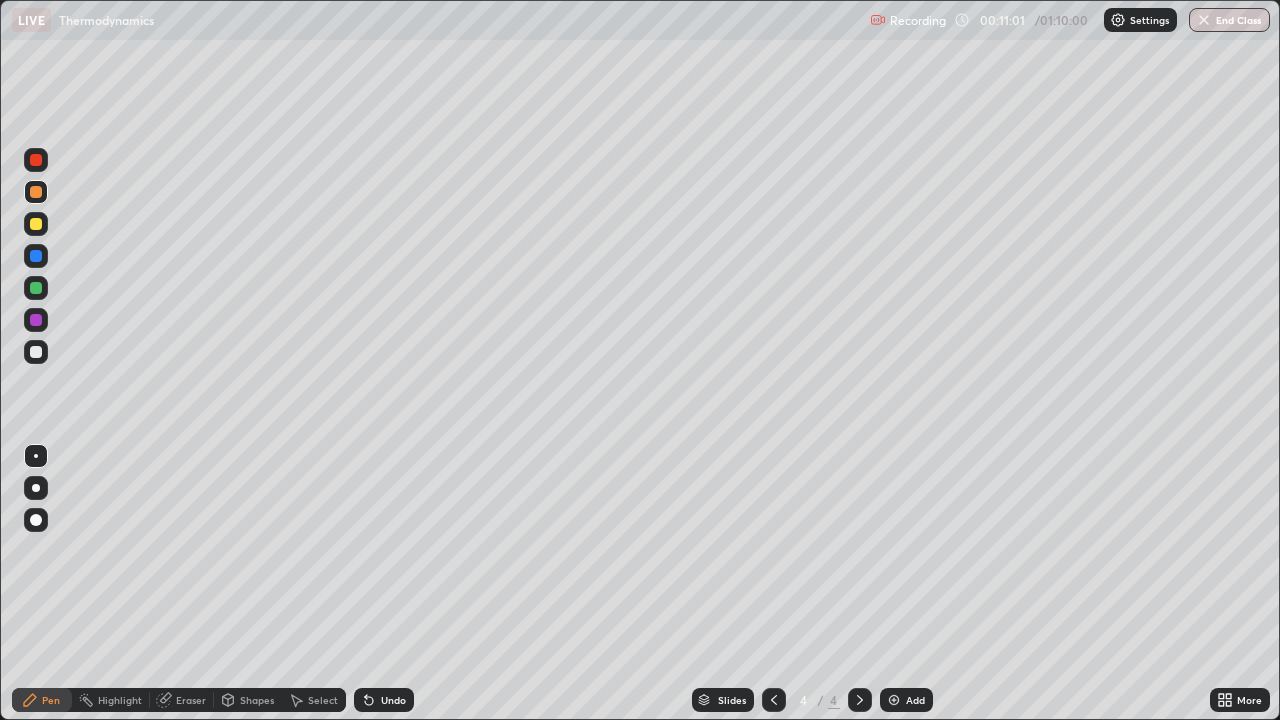 click at bounding box center [36, 256] 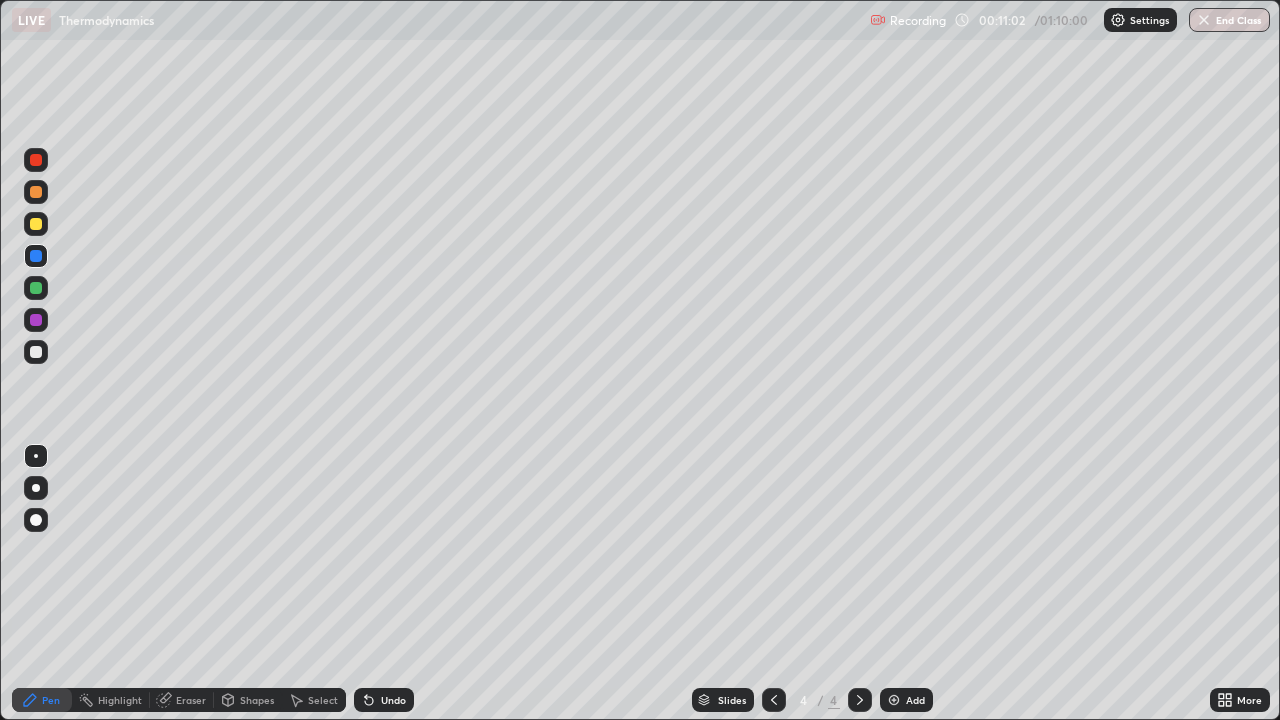 click at bounding box center (36, 288) 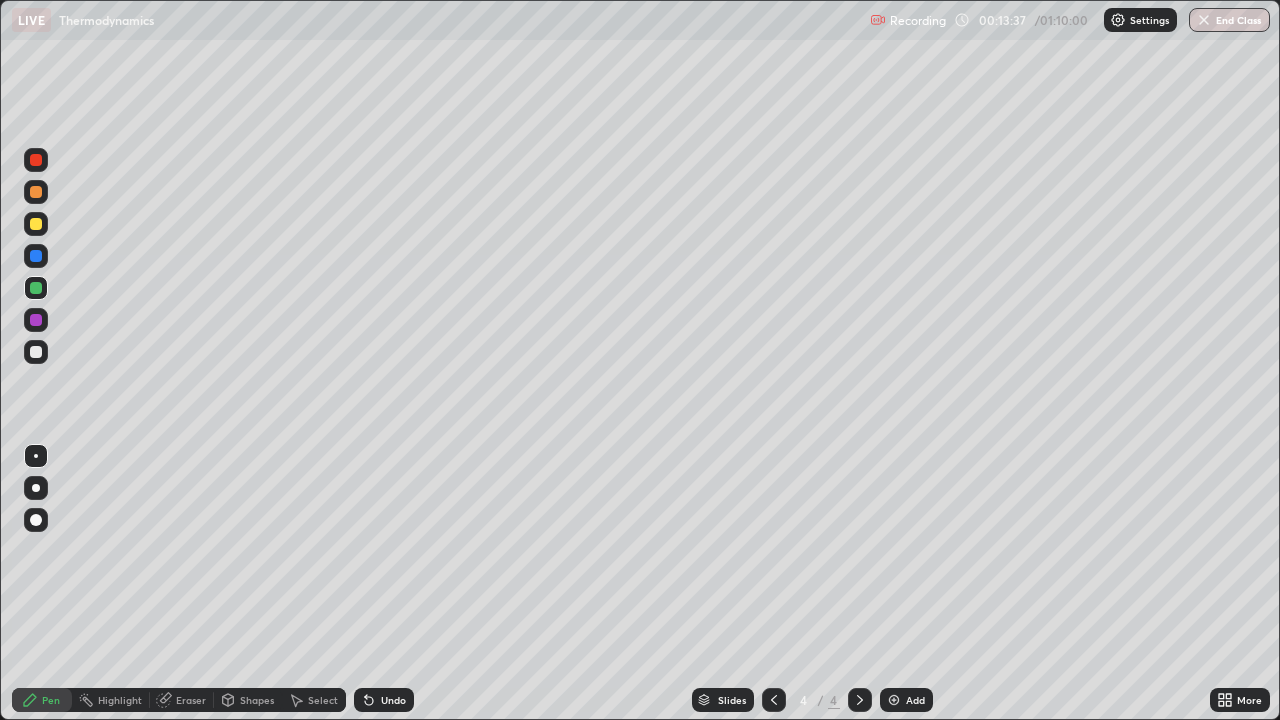 click at bounding box center (36, 352) 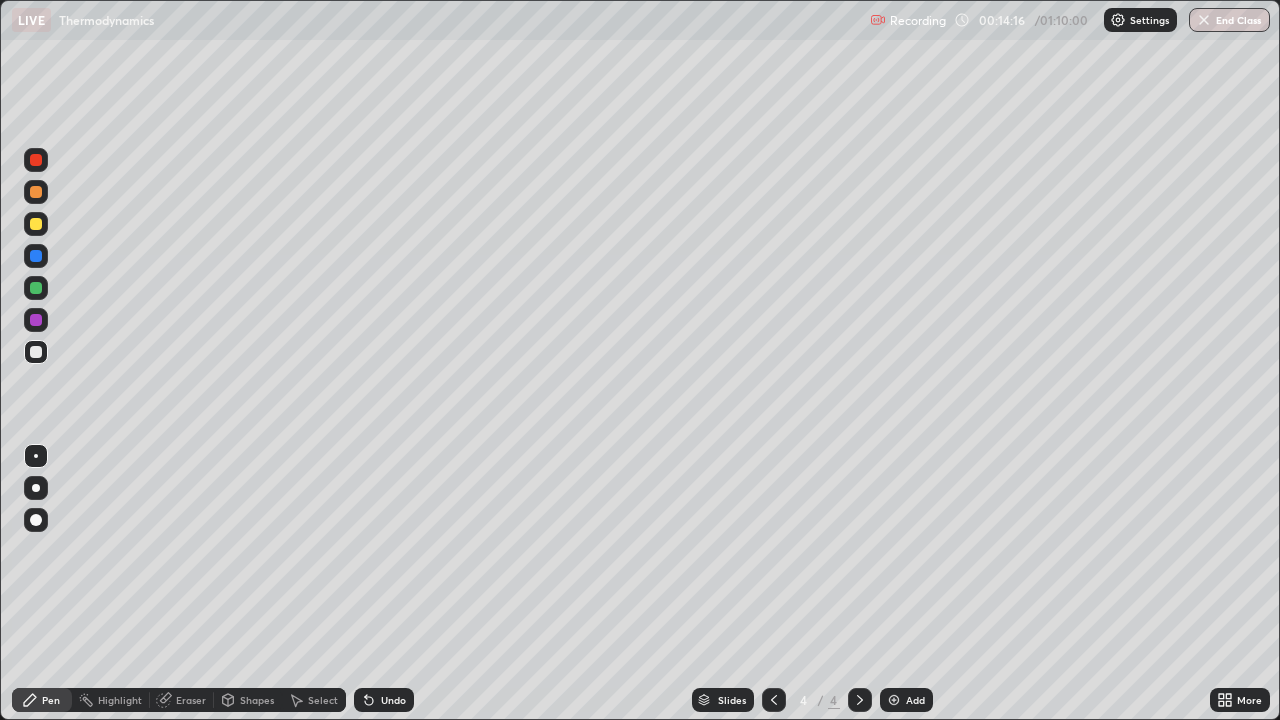 click on "Undo" at bounding box center [393, 700] 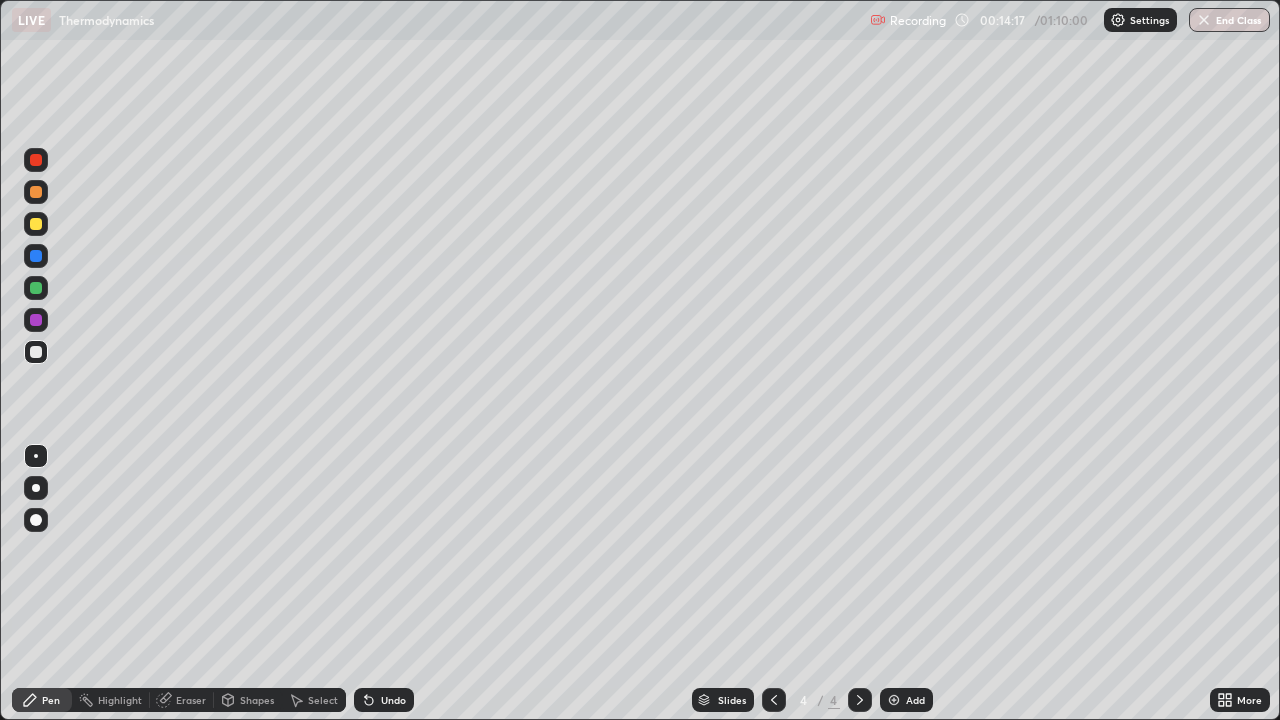 click on "Undo" at bounding box center [393, 700] 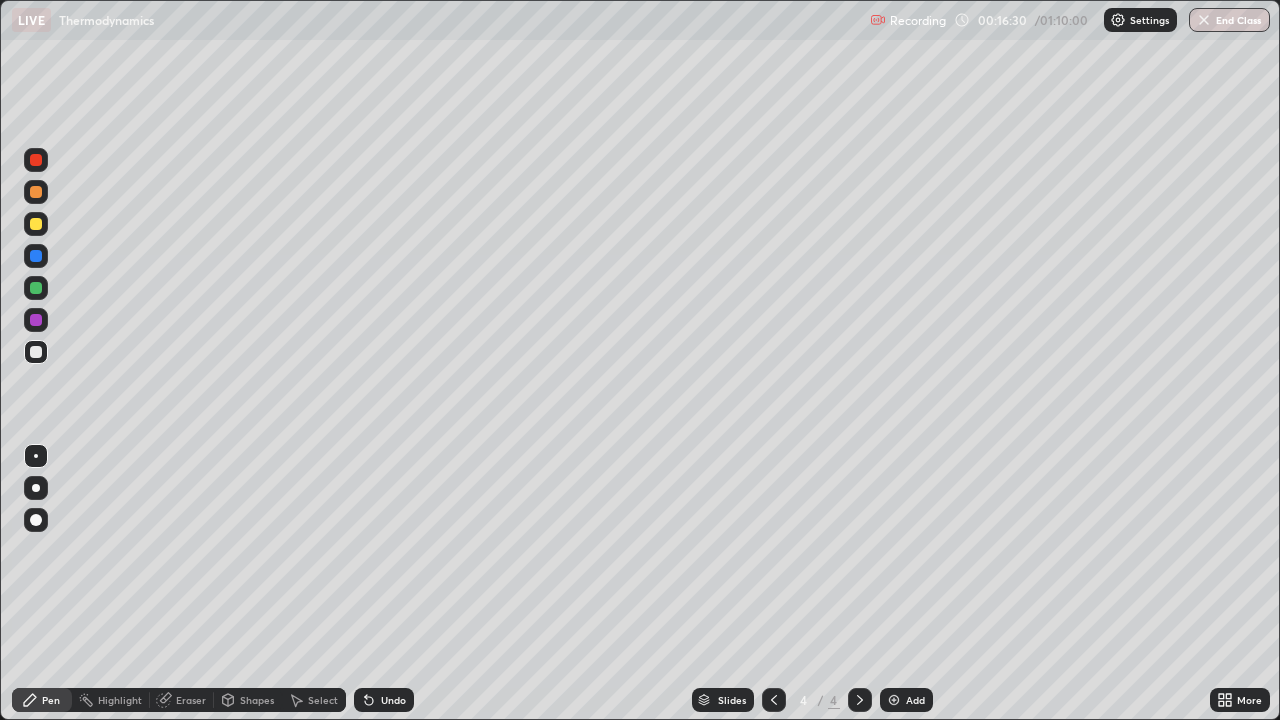 click on "Add" at bounding box center [906, 700] 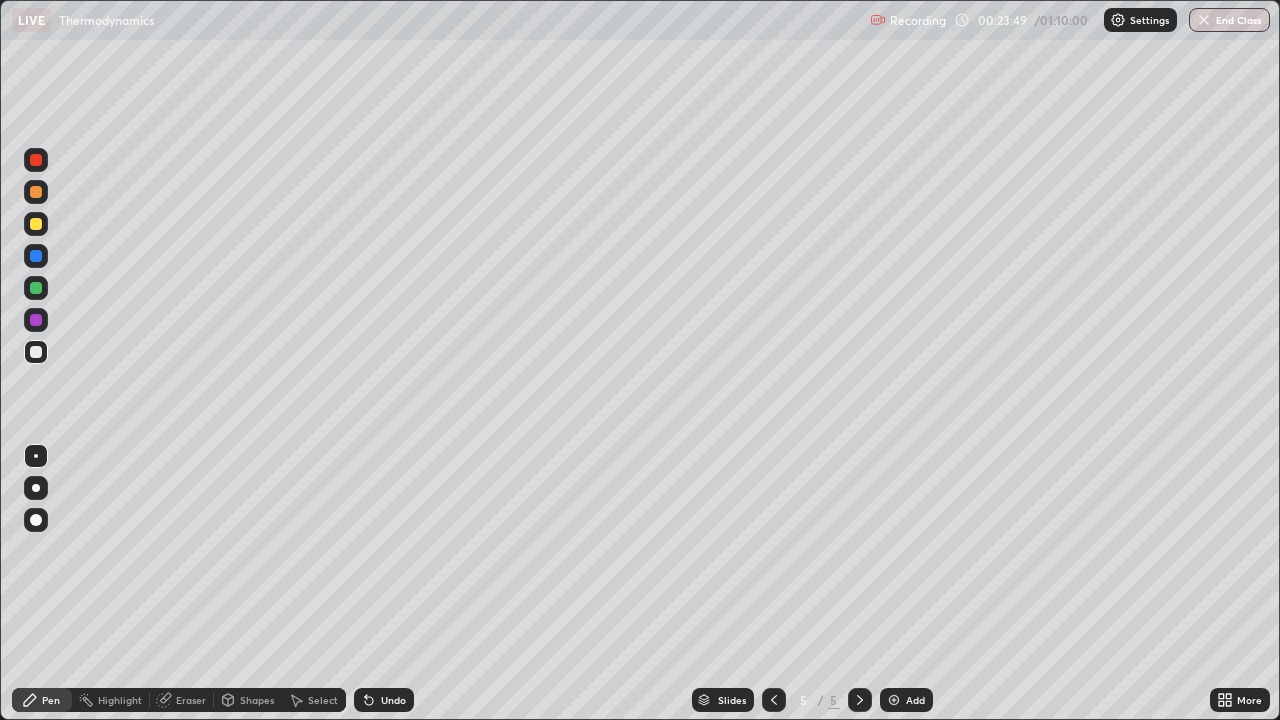 click at bounding box center [774, 700] 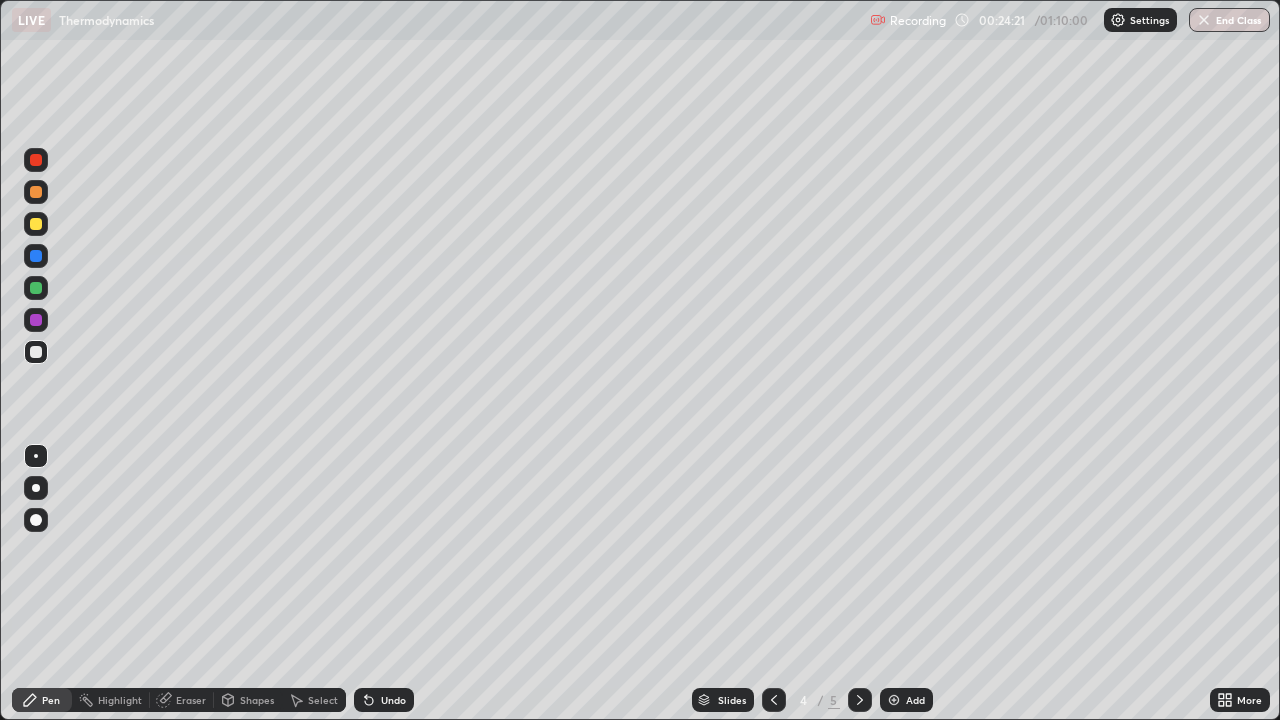 click 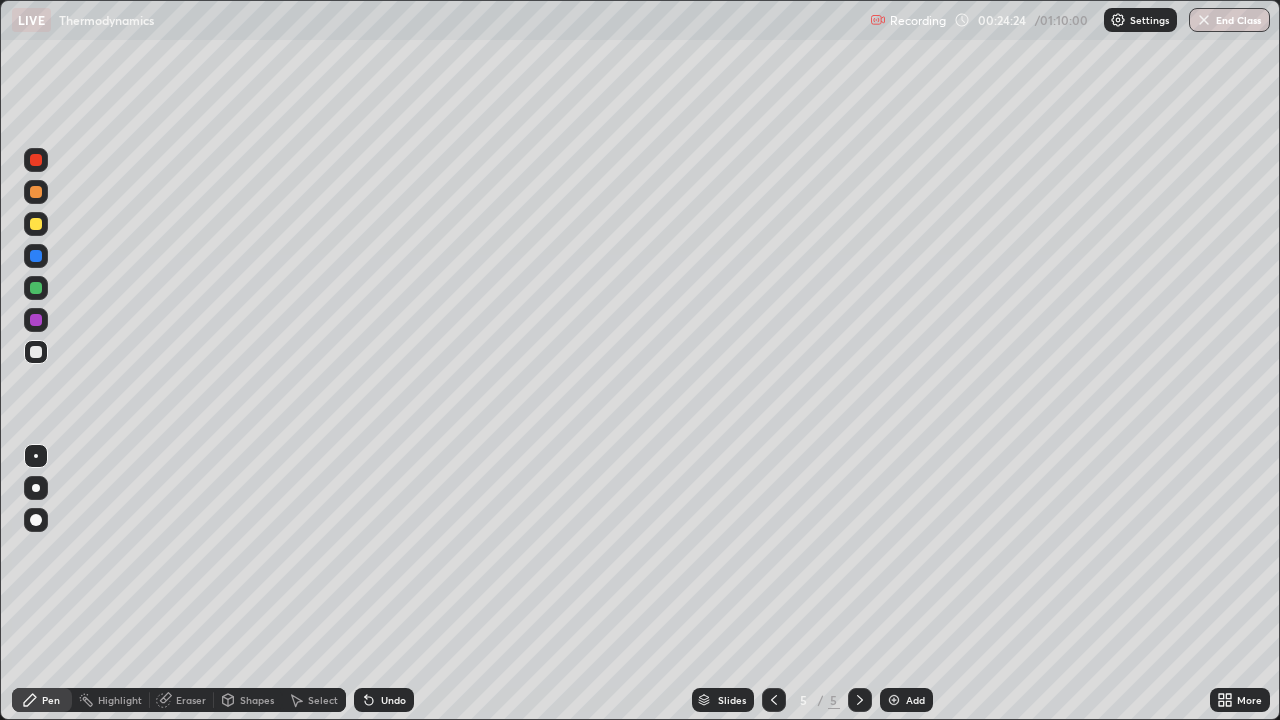 click on "Add" at bounding box center [915, 700] 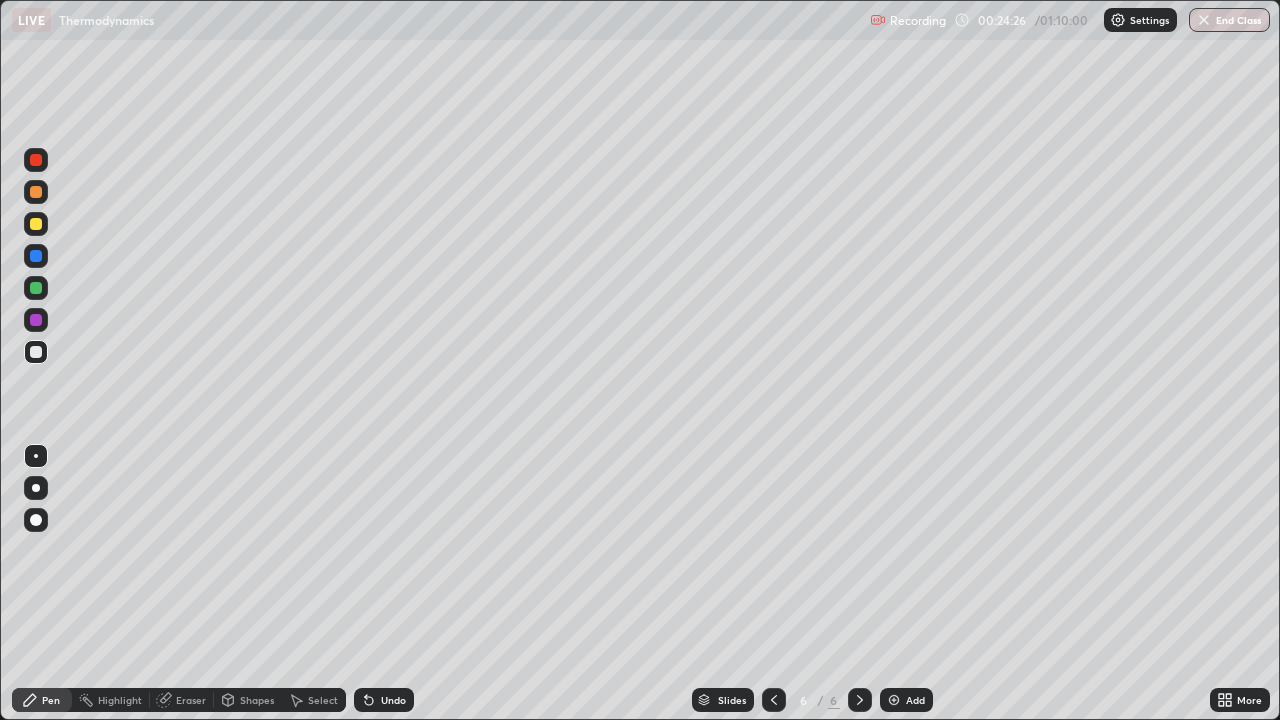 click at bounding box center (36, 192) 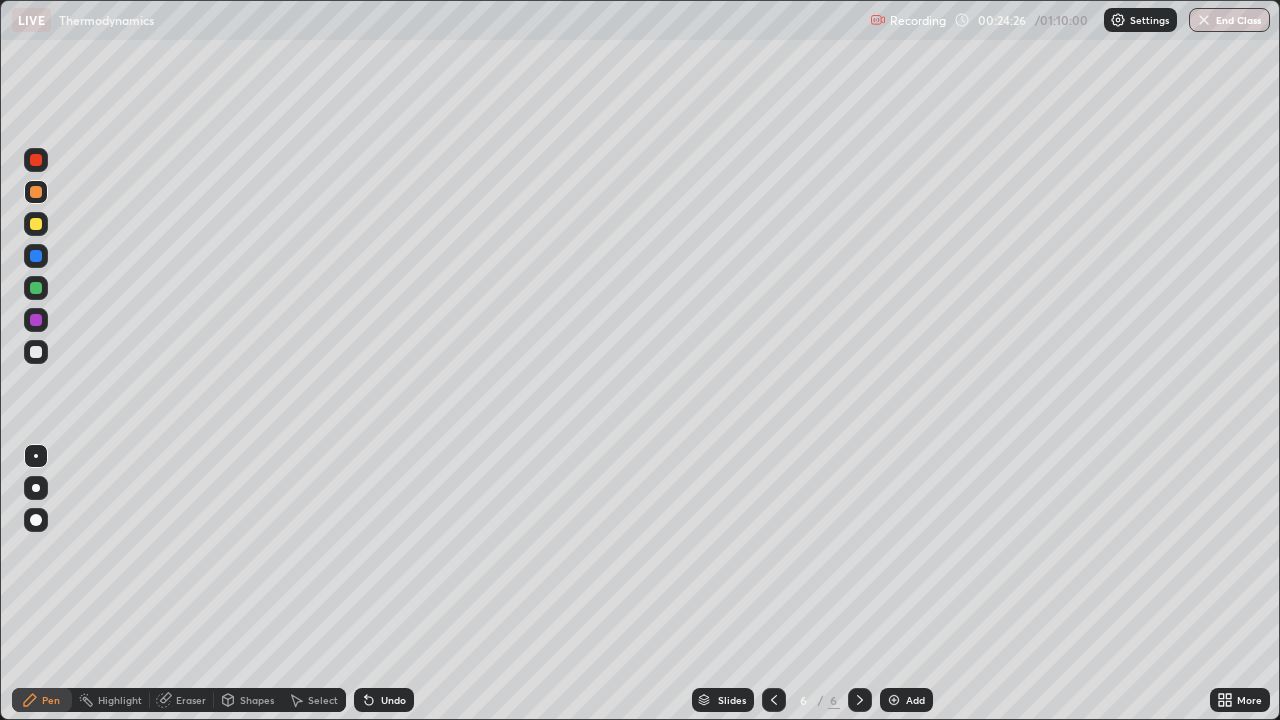 click at bounding box center (36, 224) 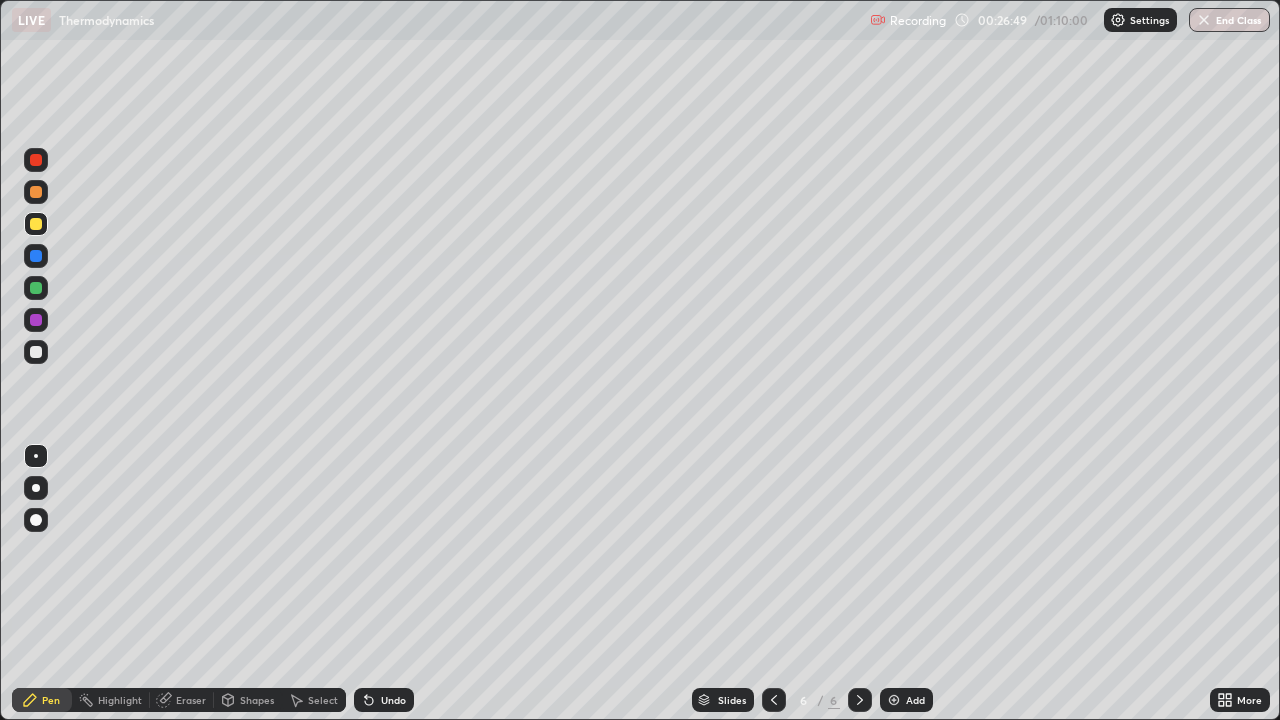 click 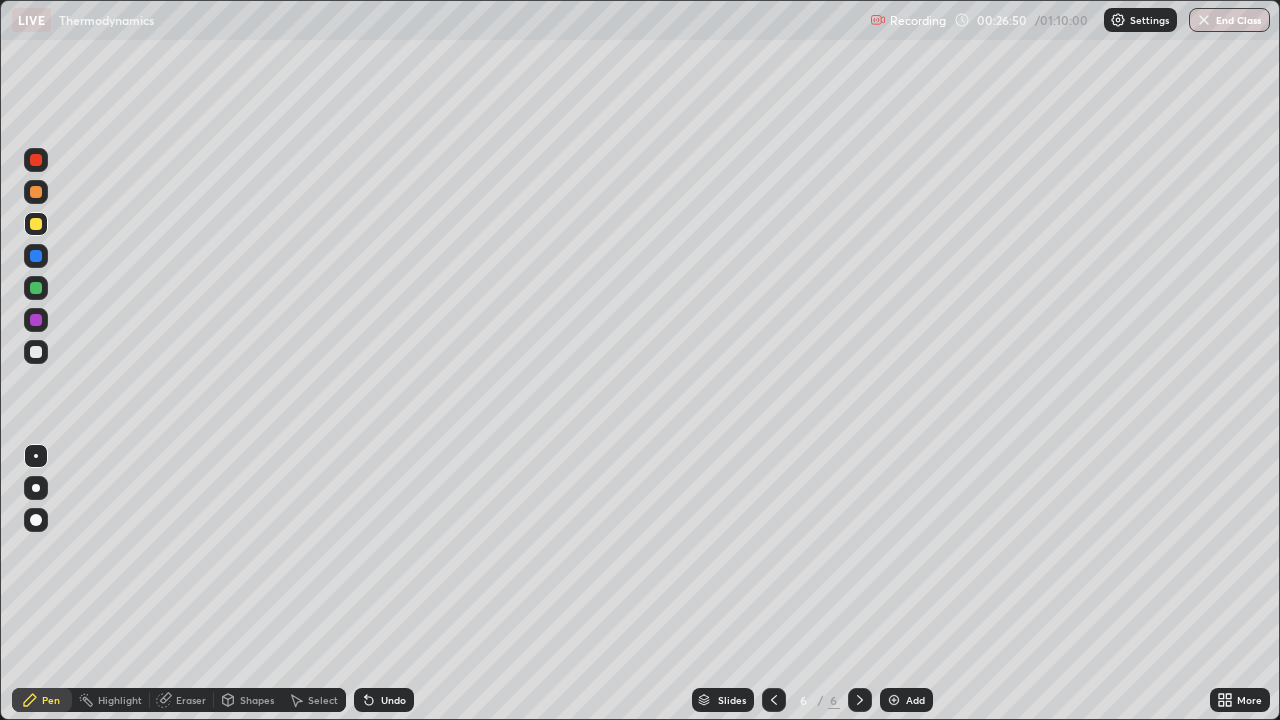 click 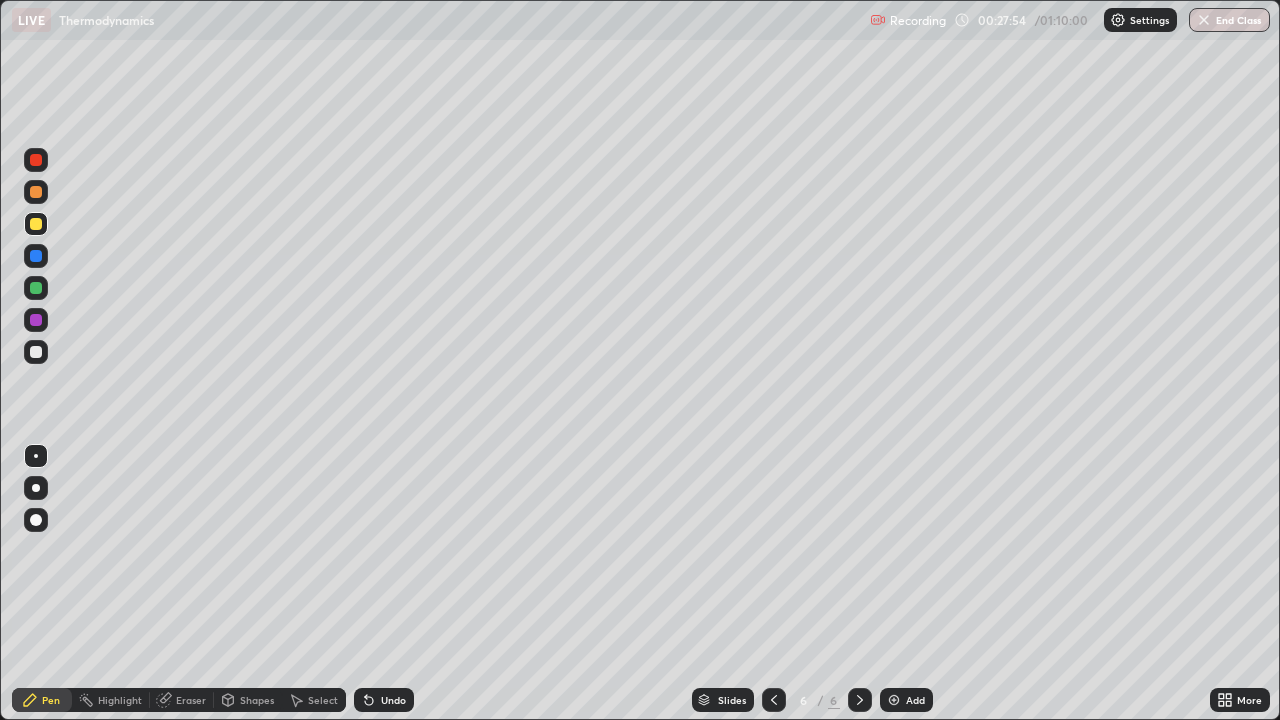 click on "Eraser" at bounding box center (191, 700) 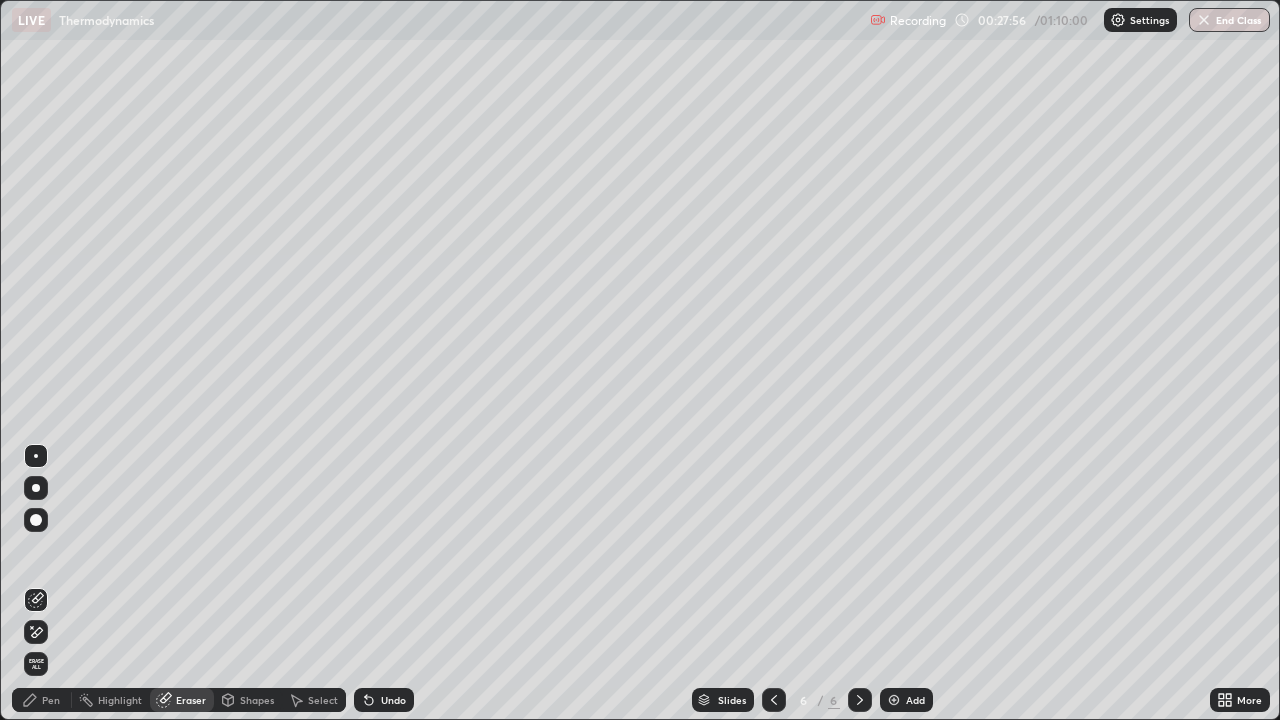 click on "Pen" at bounding box center [42, 700] 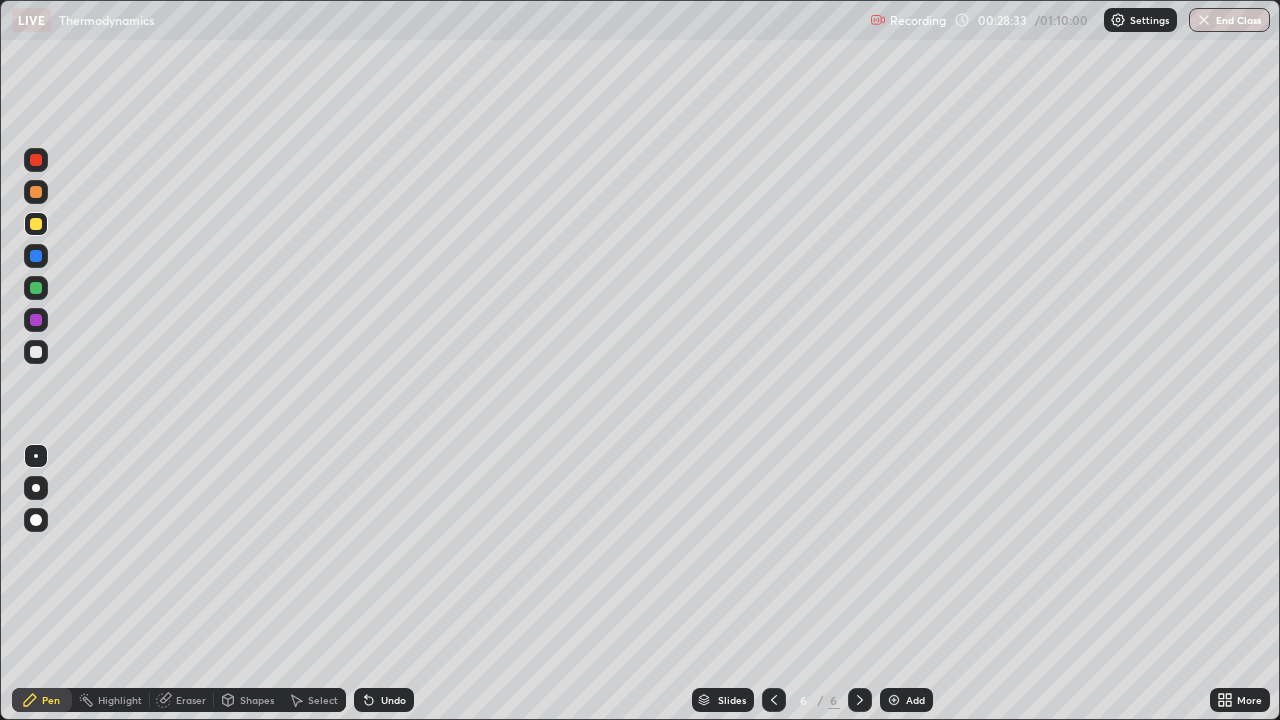 click 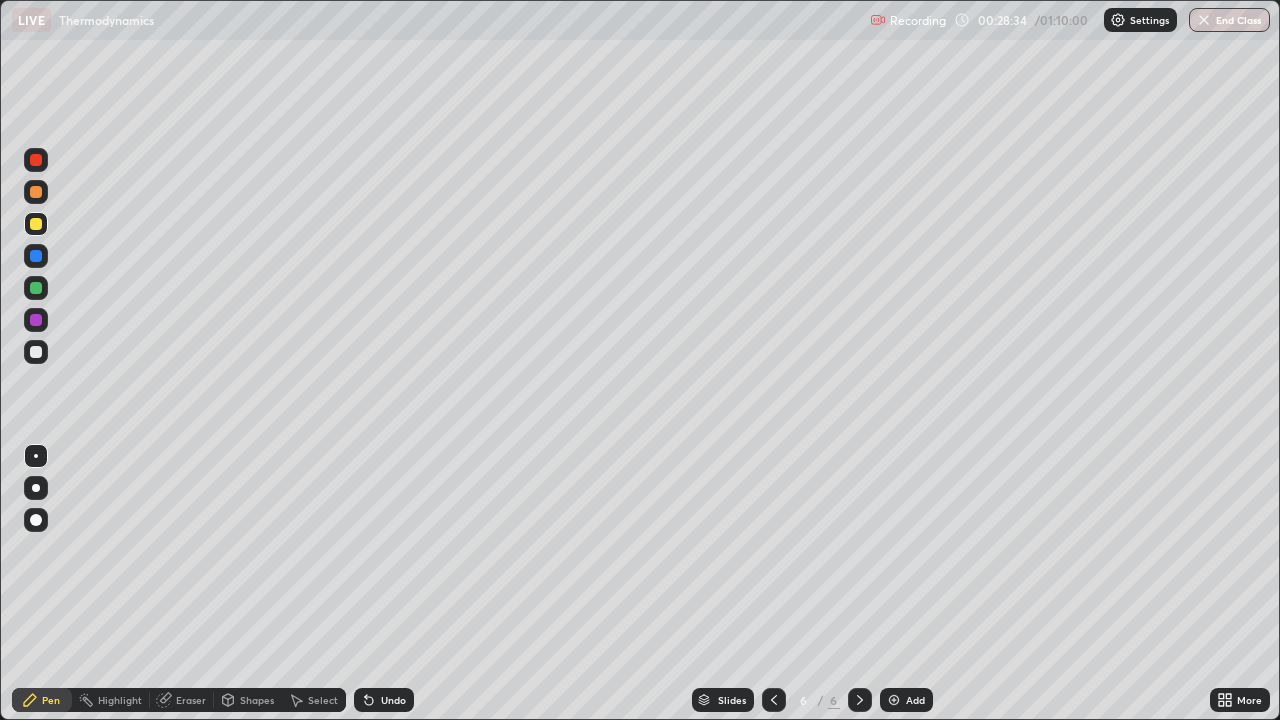 click 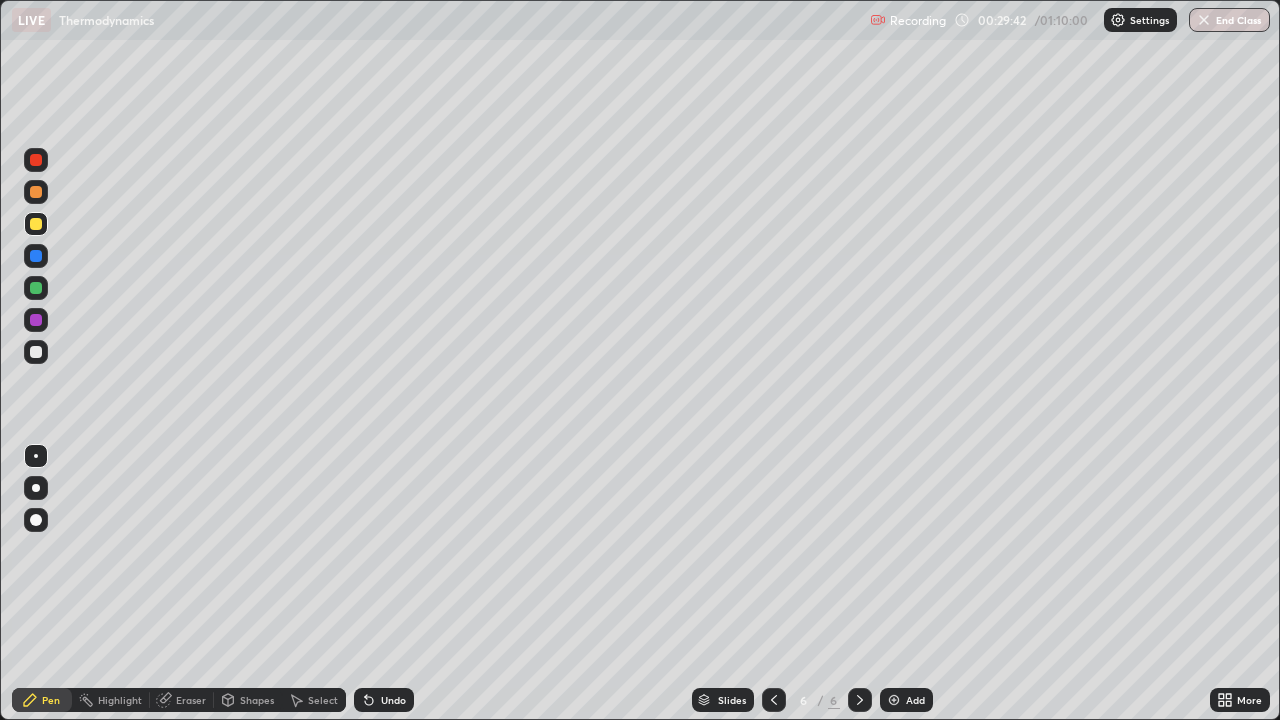 click on "Eraser" at bounding box center [191, 700] 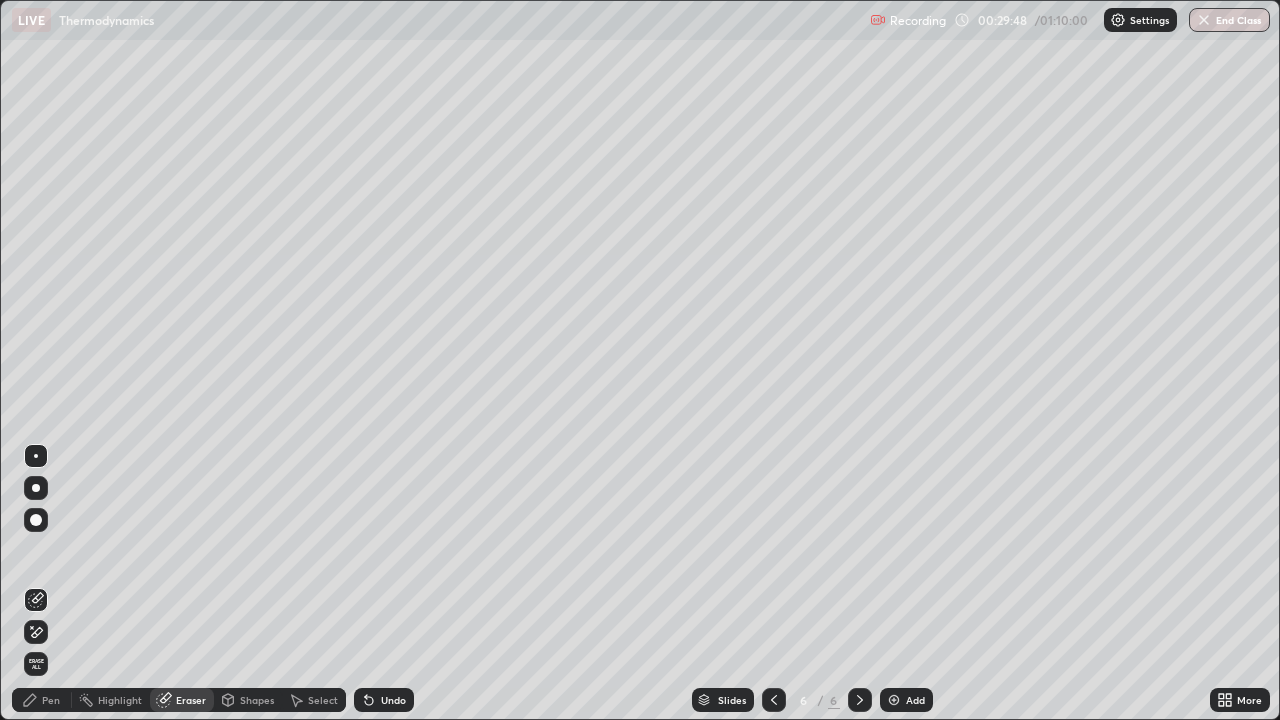 click on "Pen" at bounding box center [51, 700] 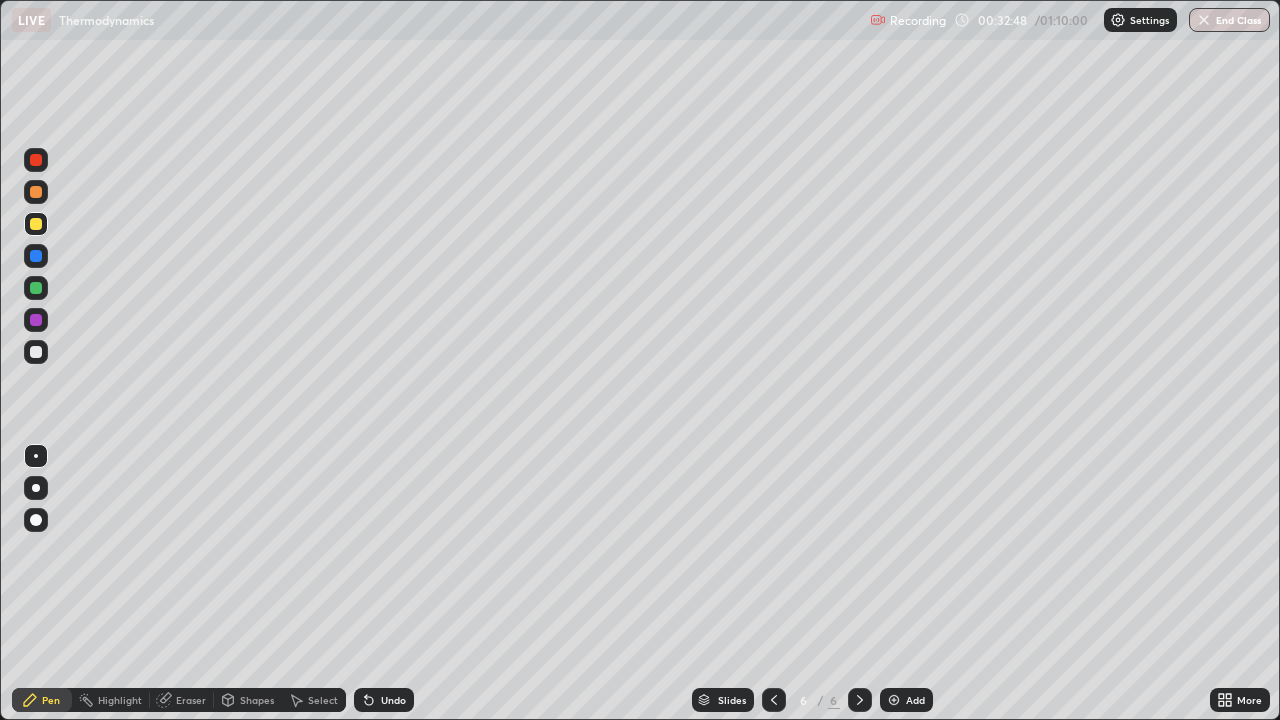 click 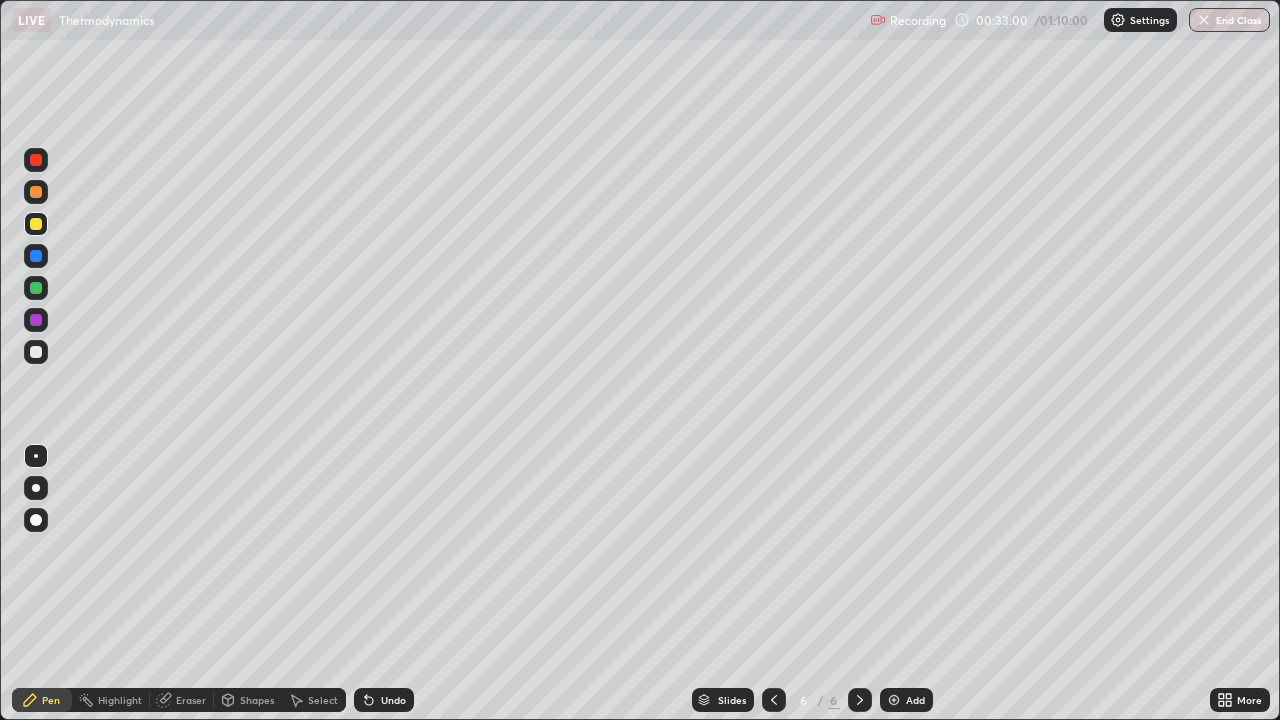 click at bounding box center [894, 700] 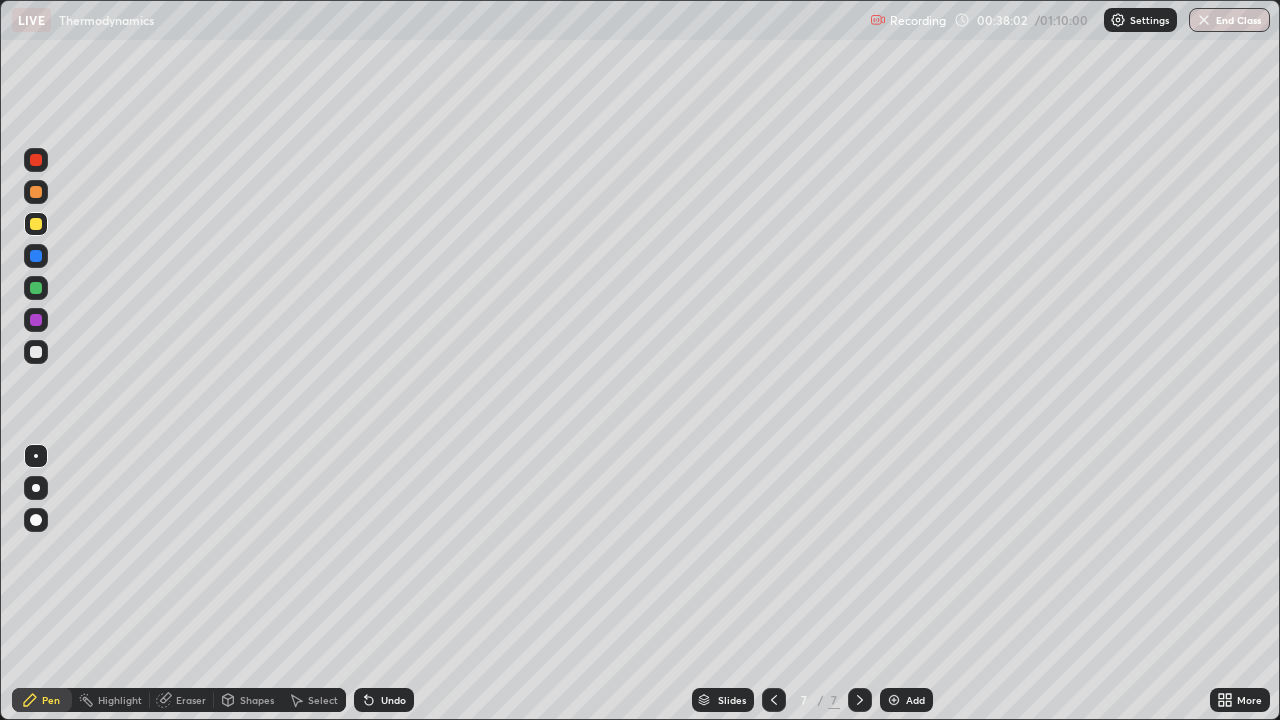 click on "Add" at bounding box center [915, 700] 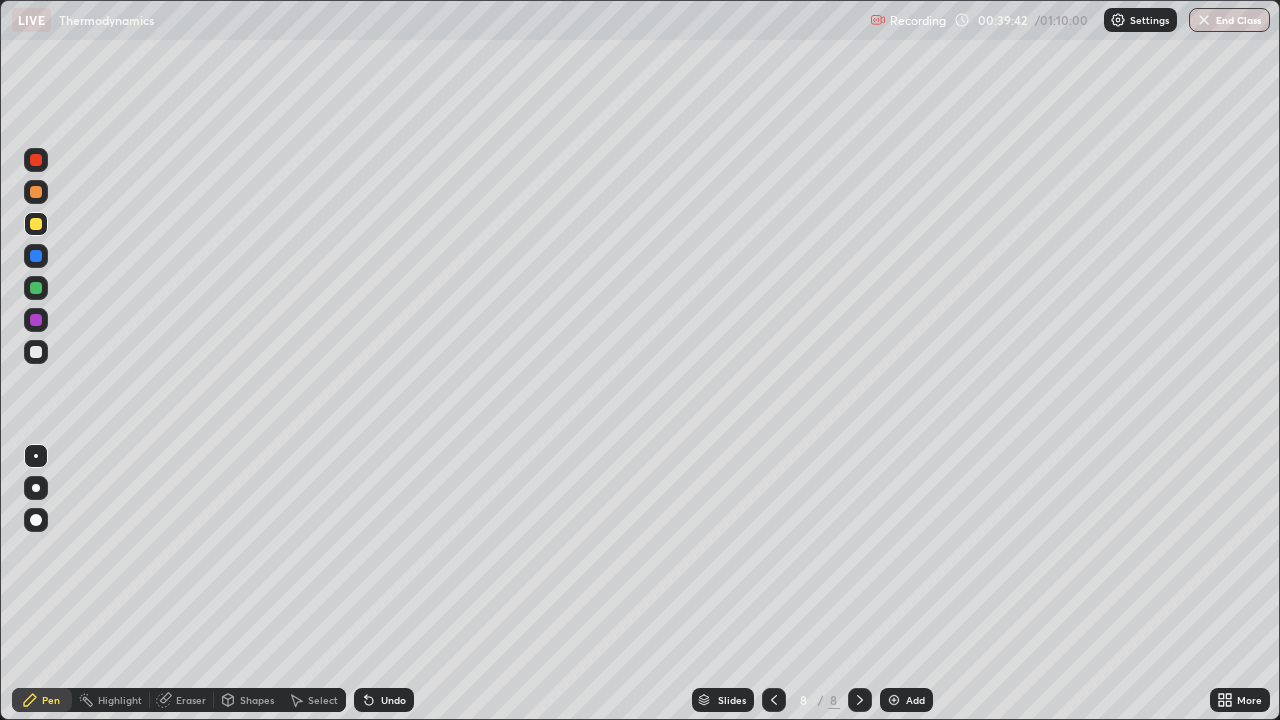 click at bounding box center [36, 520] 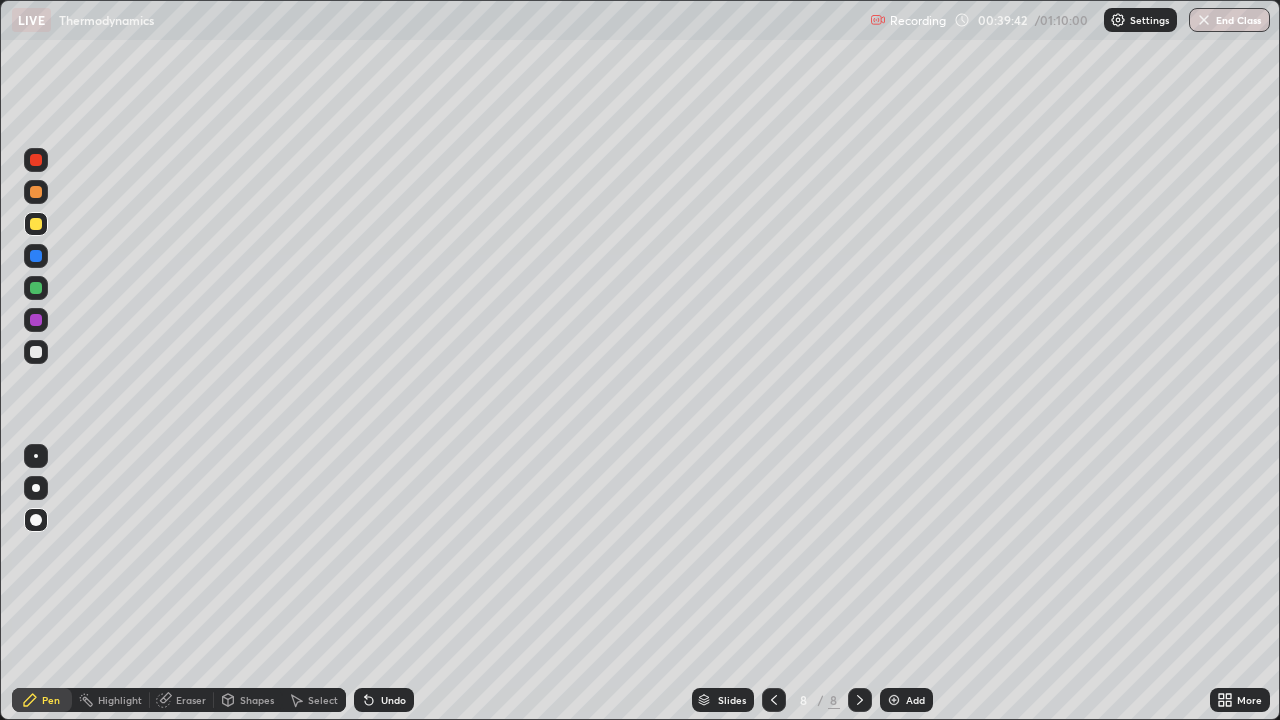 click at bounding box center (36, 520) 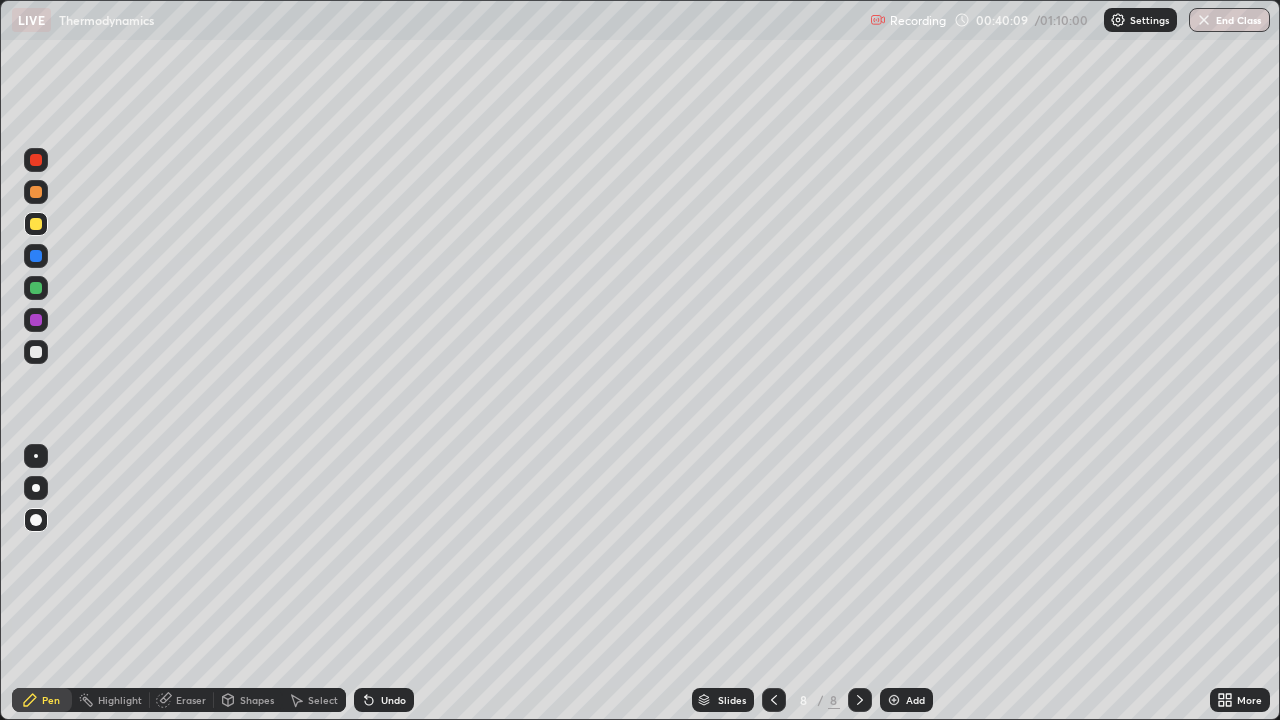 click at bounding box center [36, 488] 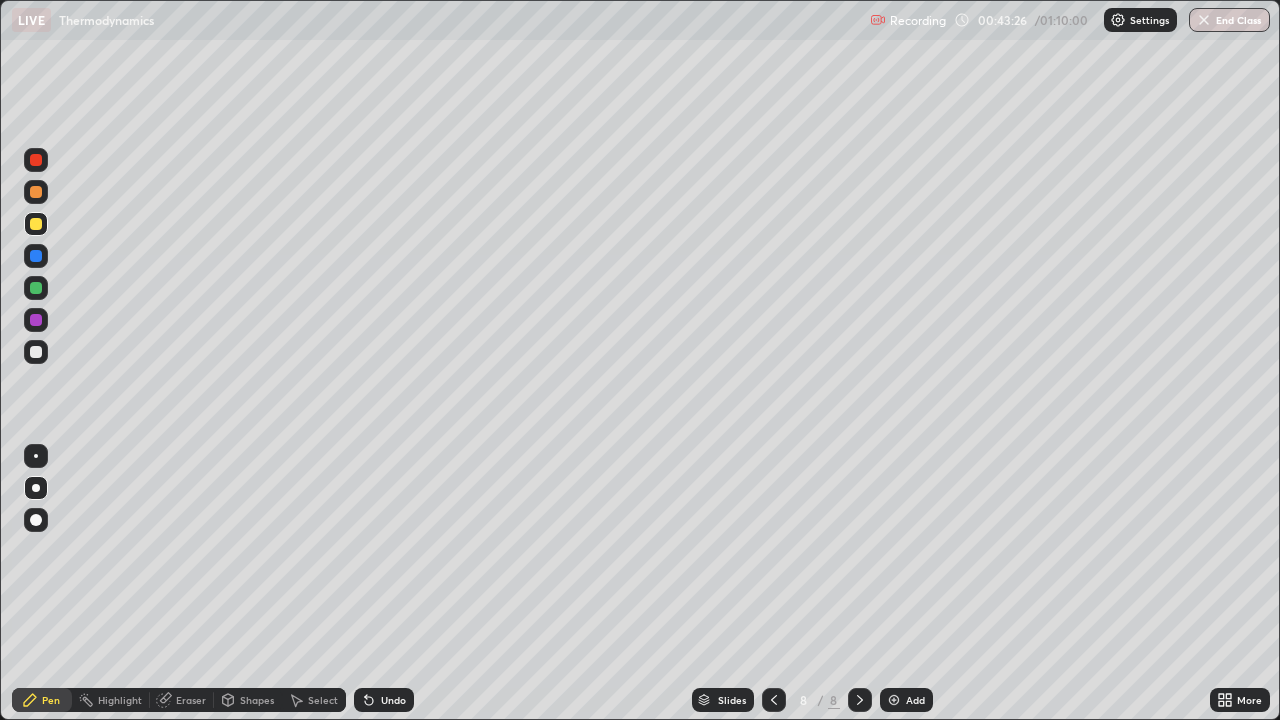 click on "Eraser" at bounding box center [191, 700] 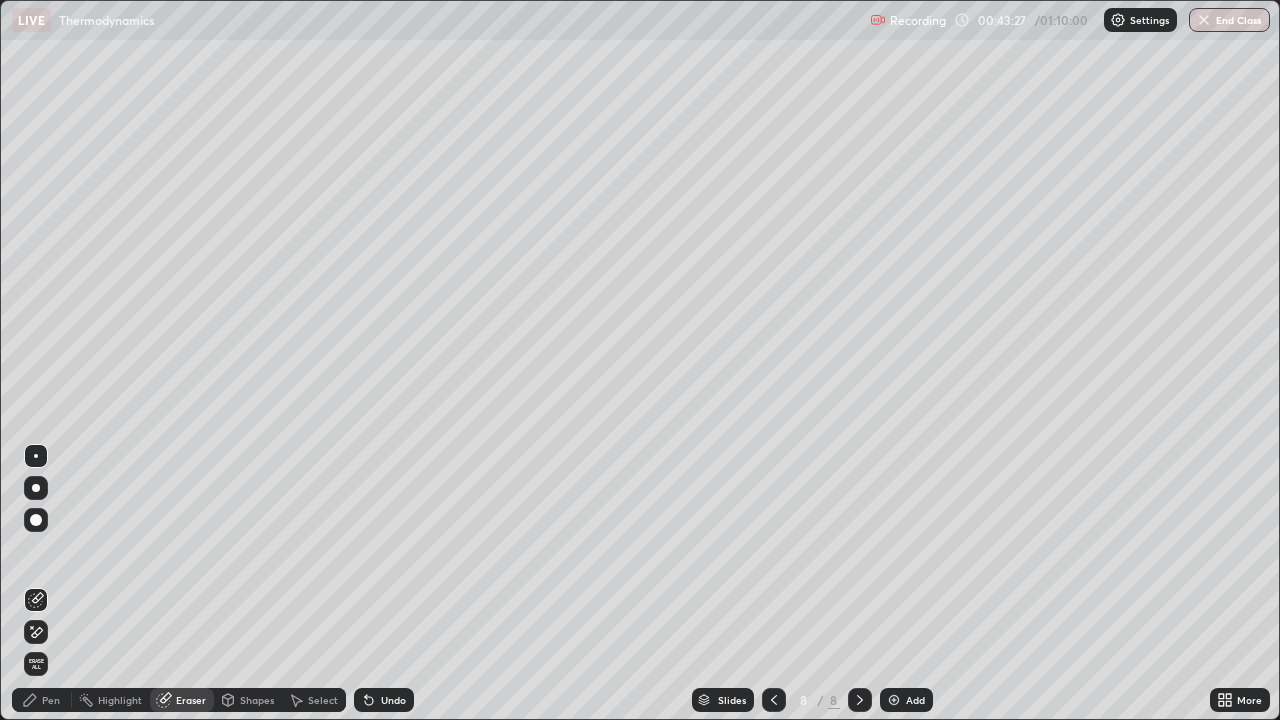 click on "Pen" at bounding box center (51, 700) 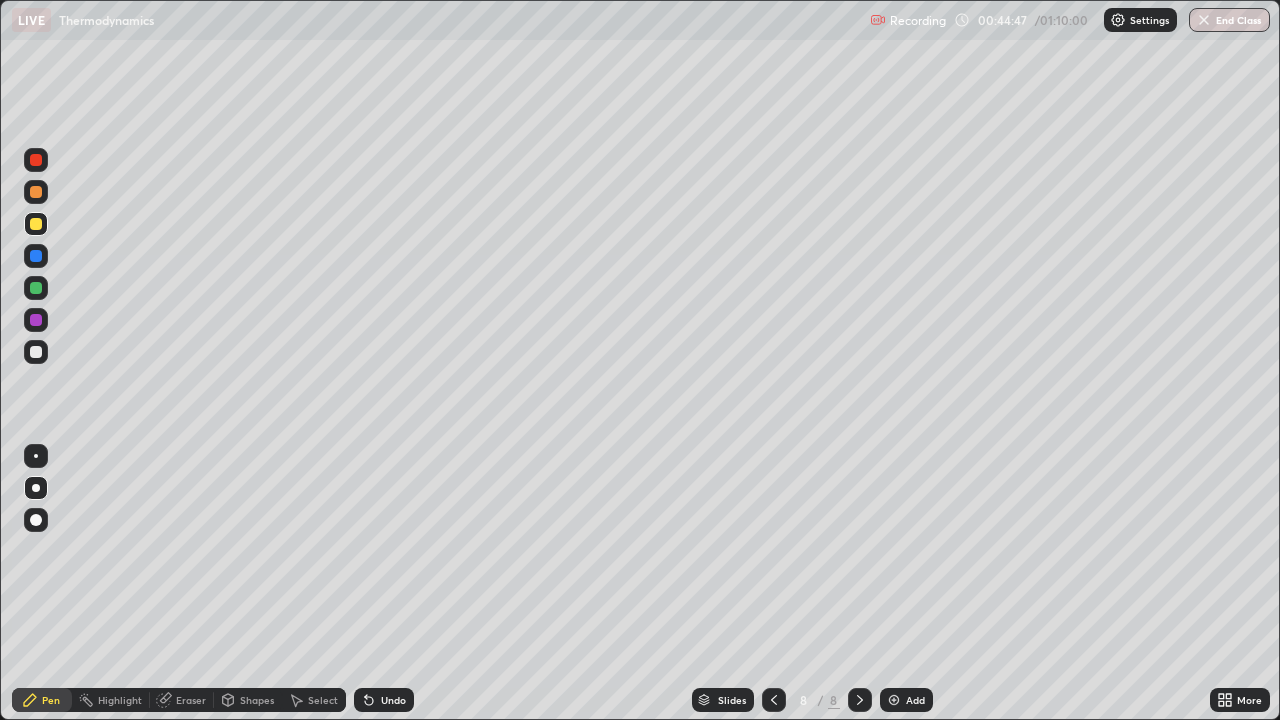 click at bounding box center (894, 700) 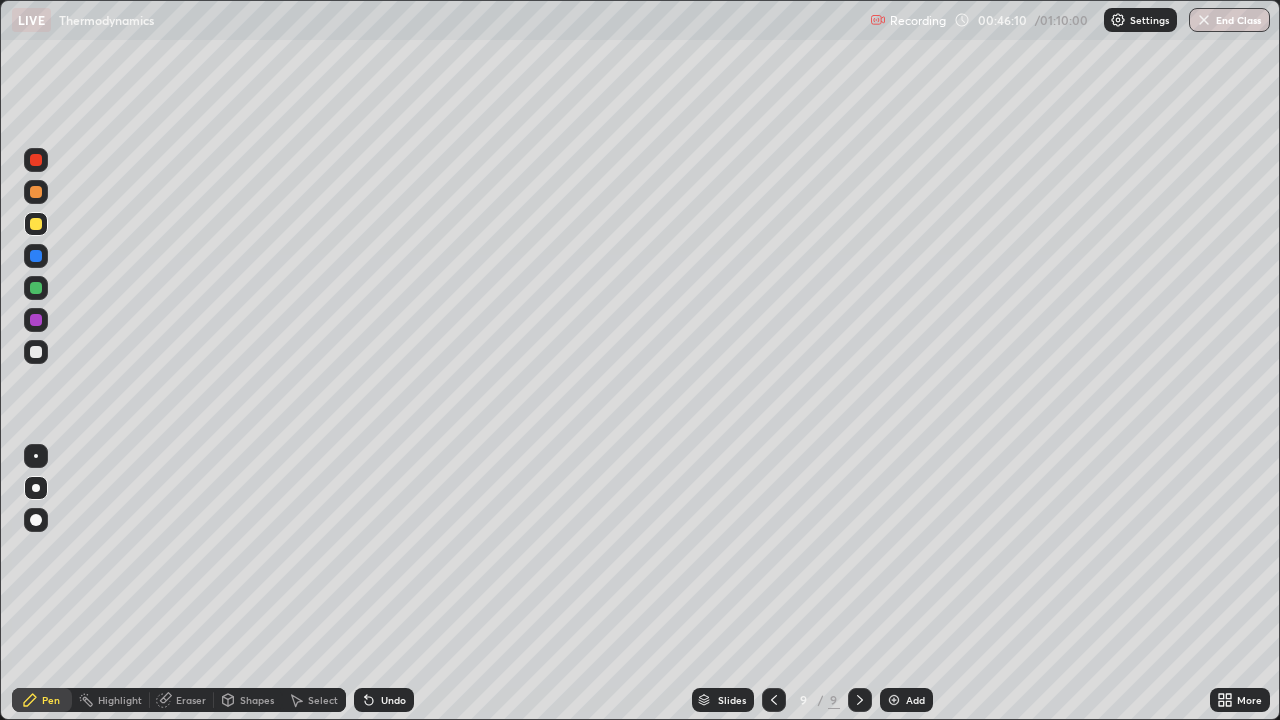 click at bounding box center (36, 352) 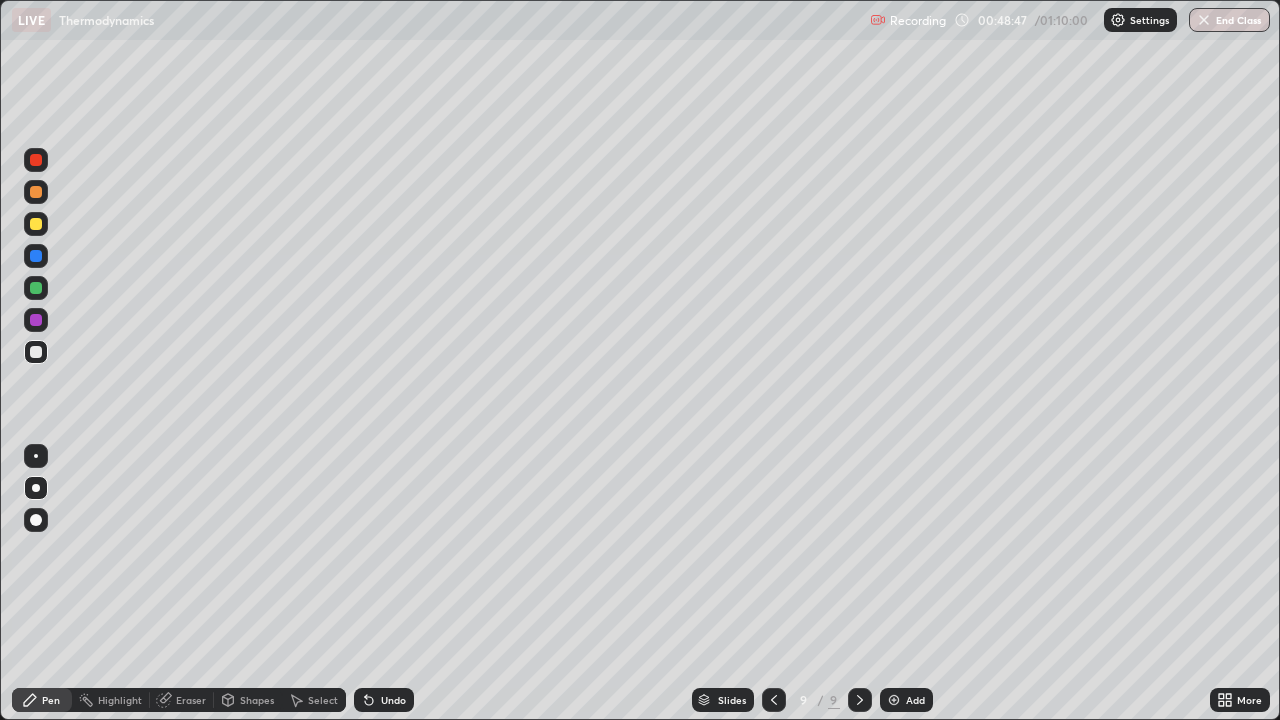 click on "Eraser" at bounding box center [191, 700] 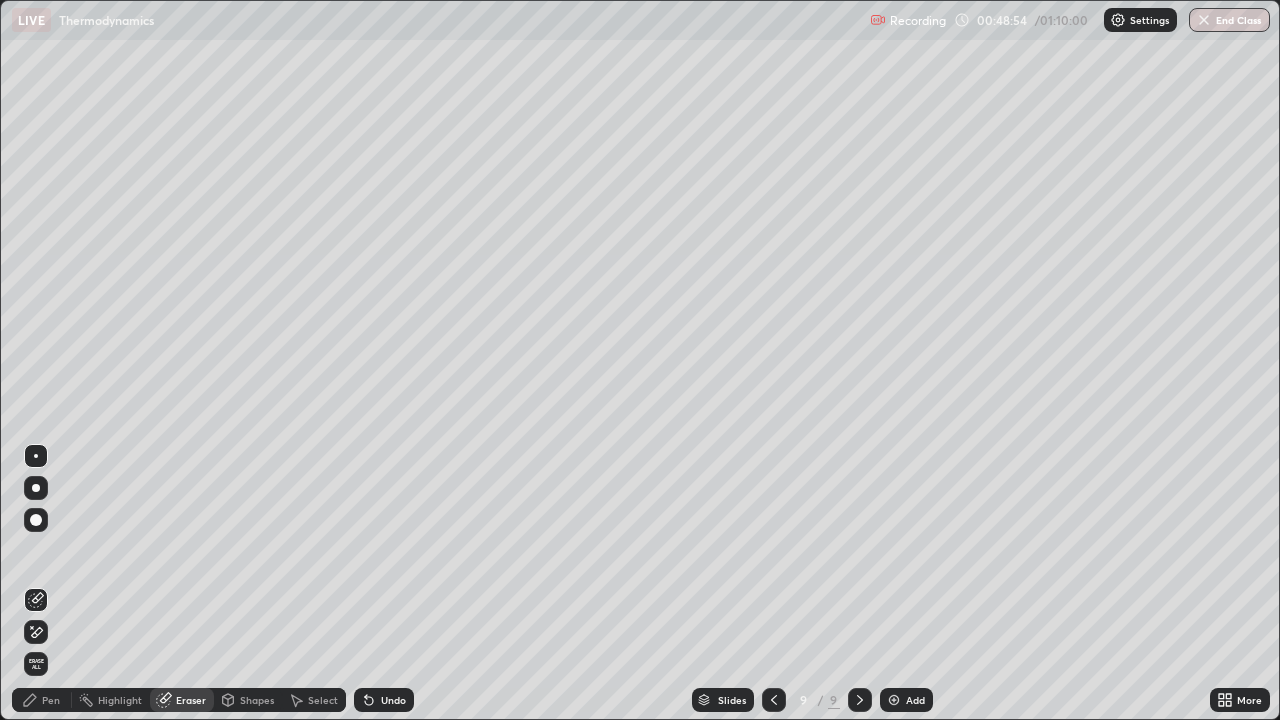 click 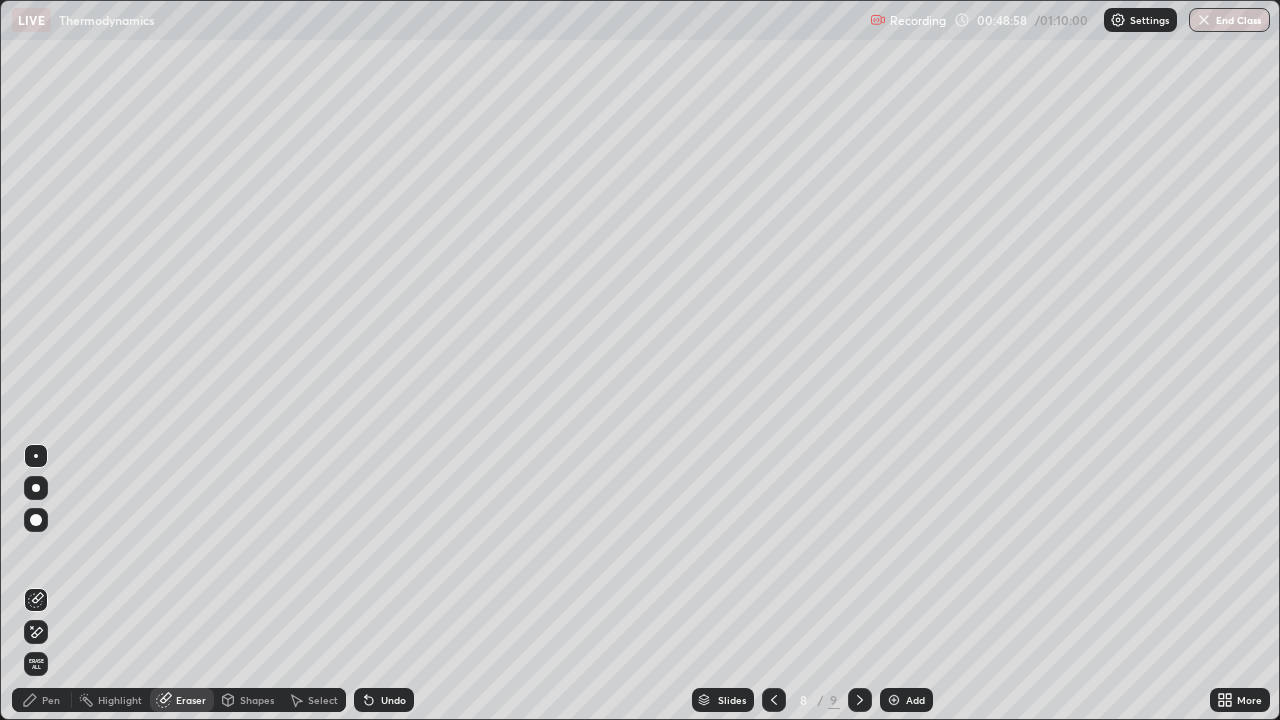 click on "Undo" at bounding box center [384, 700] 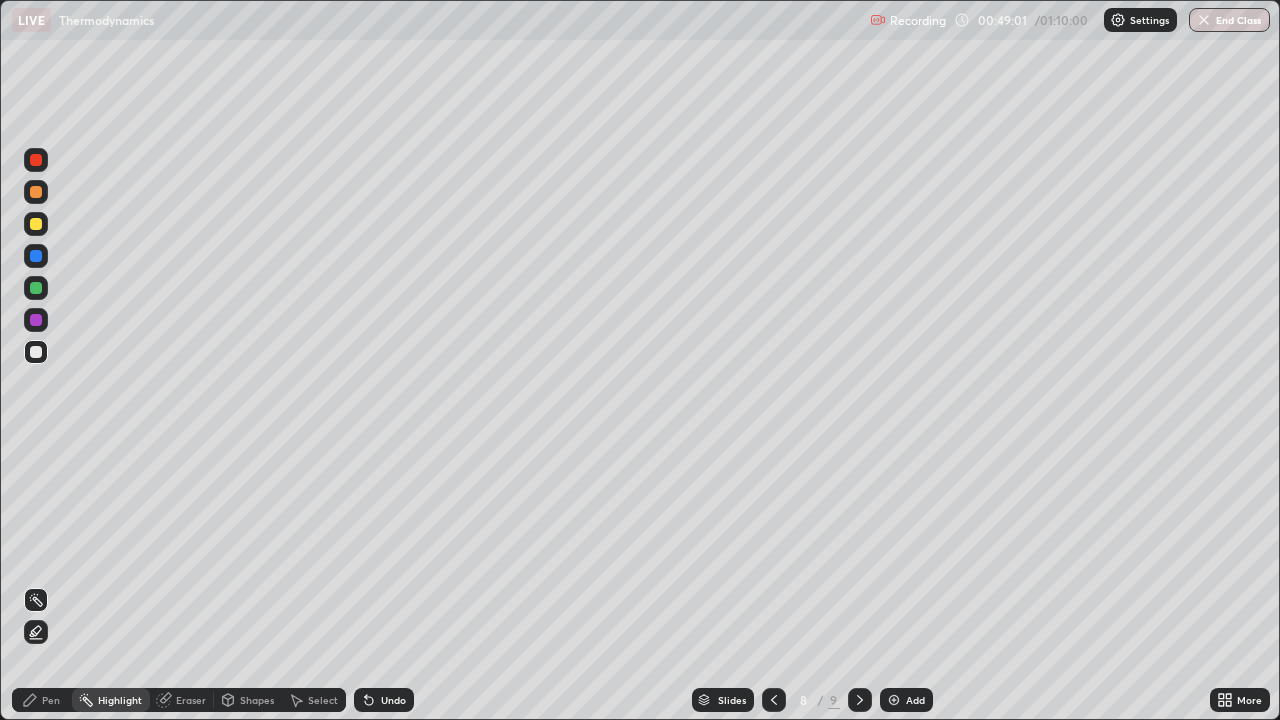 click on "Pen" at bounding box center (51, 700) 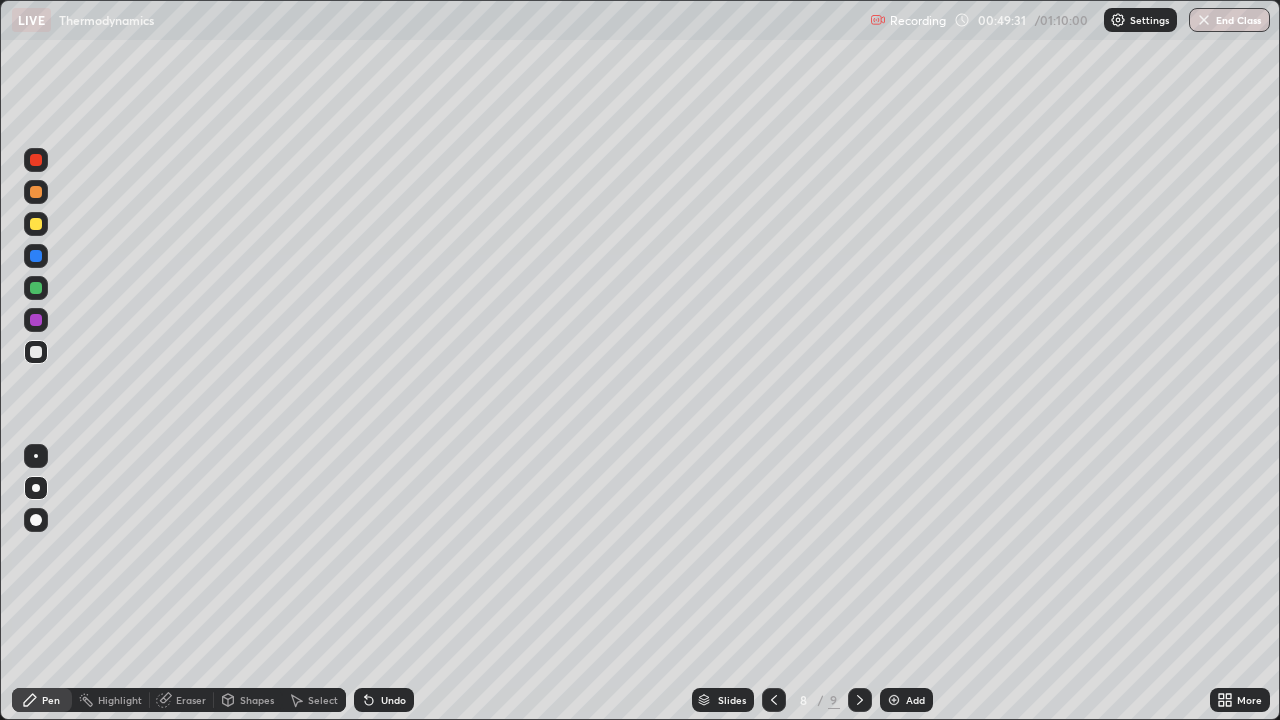 click 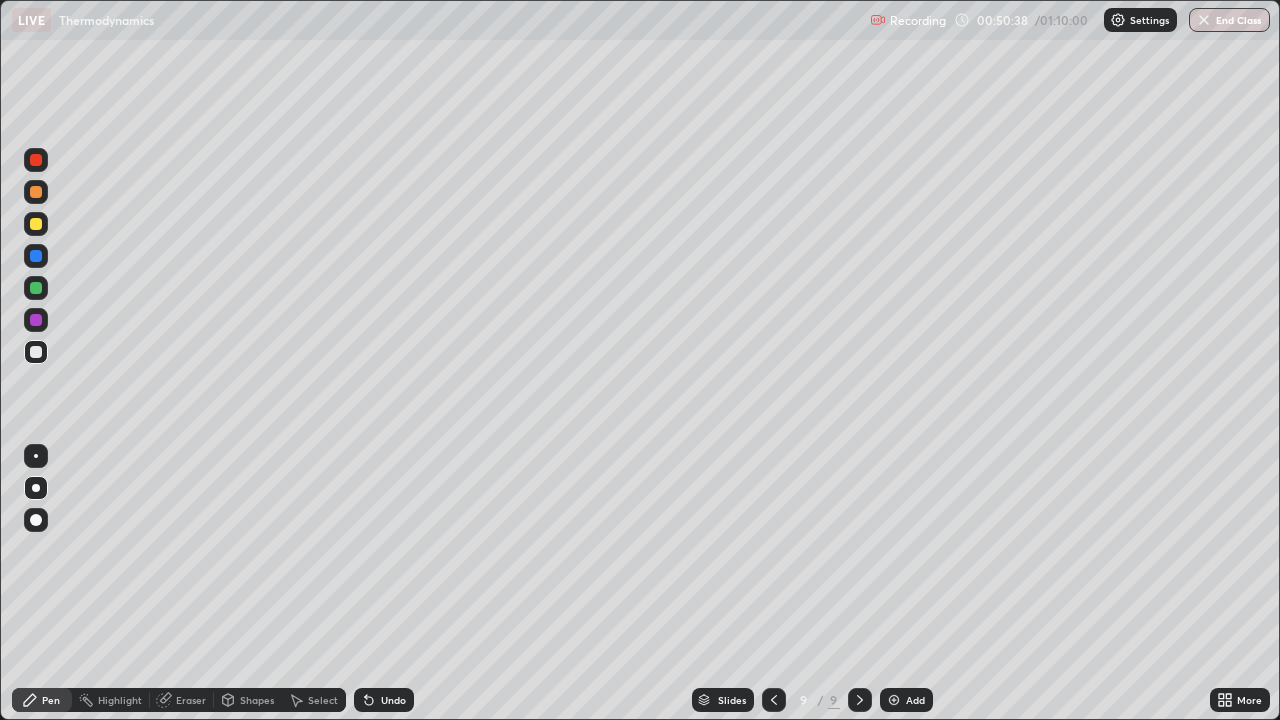 click at bounding box center (36, 288) 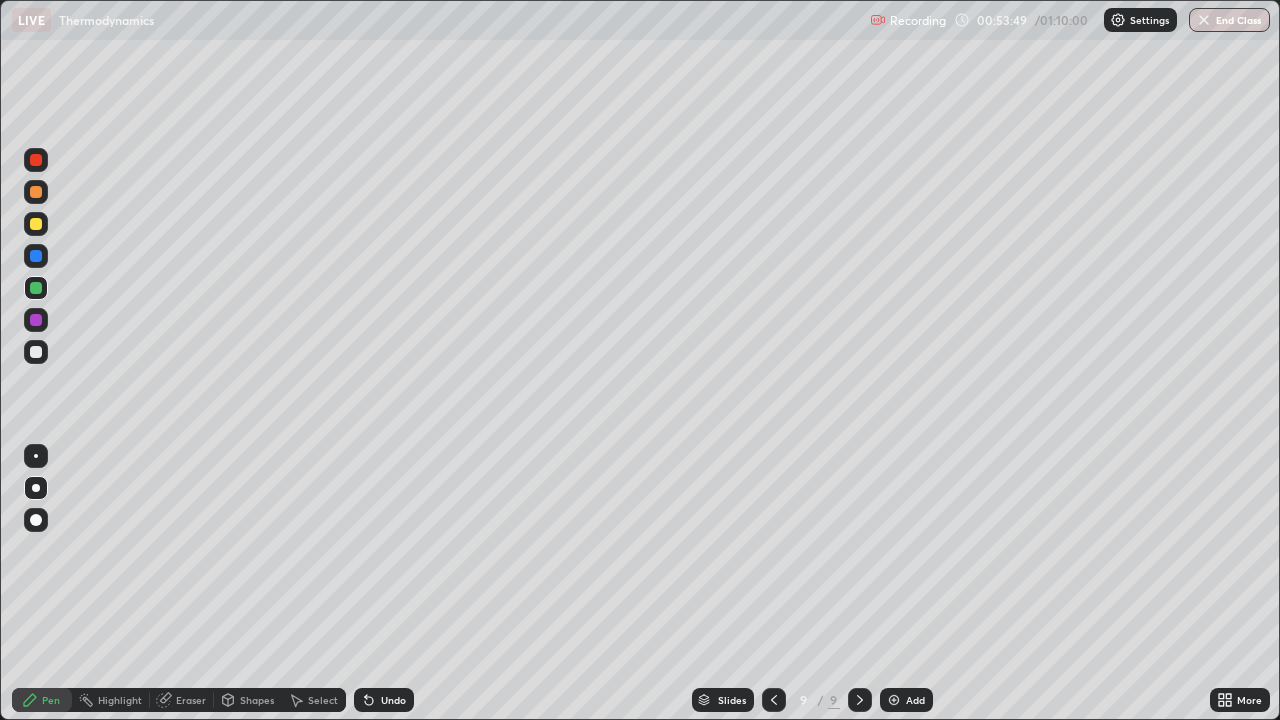 click at bounding box center [36, 352] 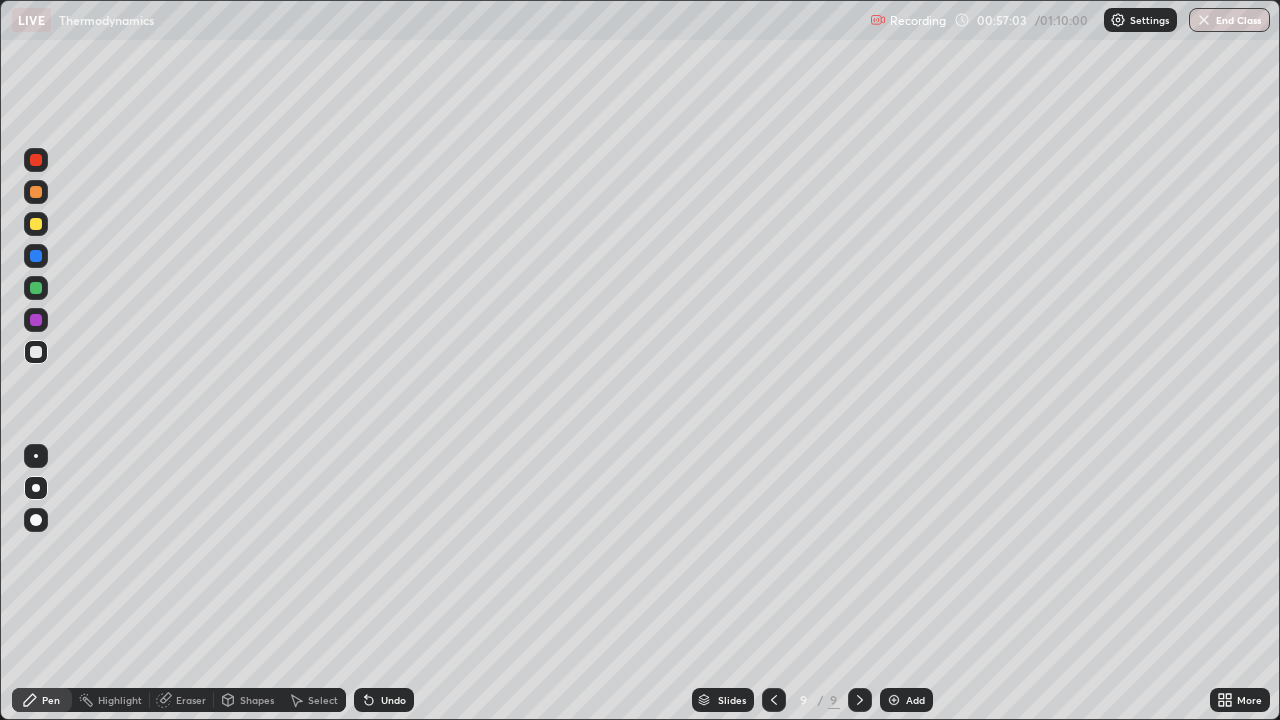 click at bounding box center [894, 700] 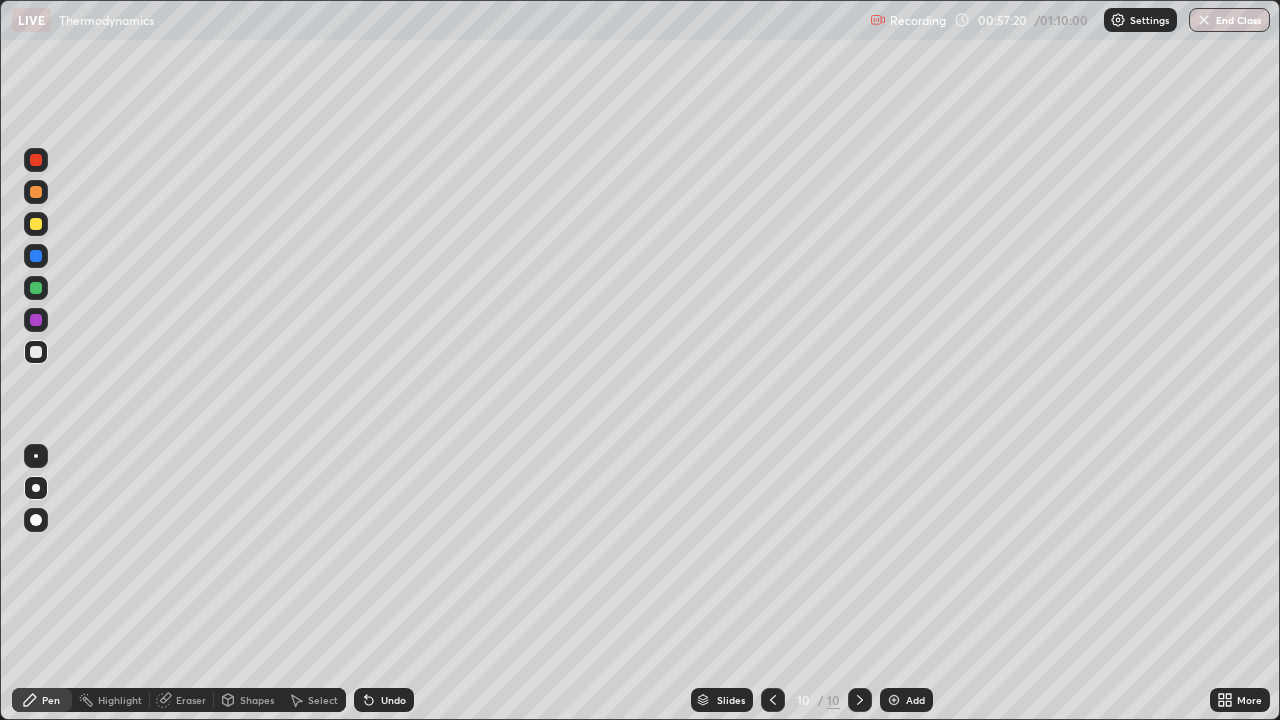 click 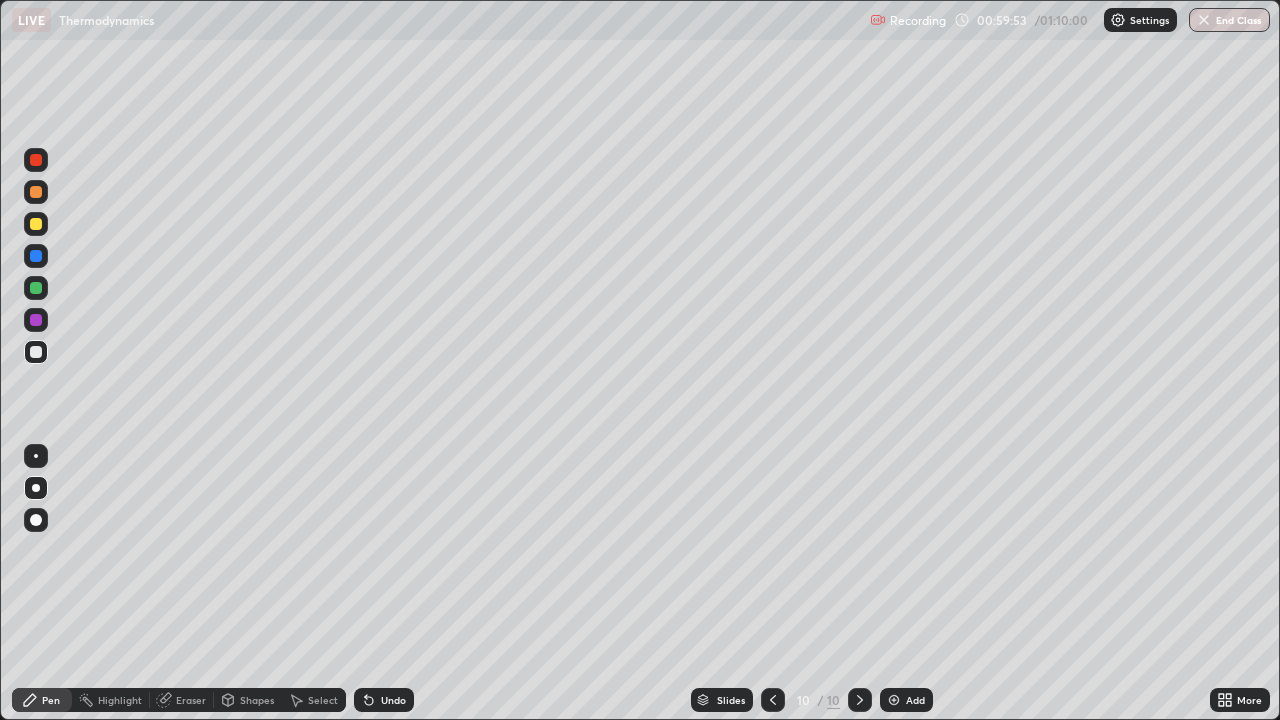 click 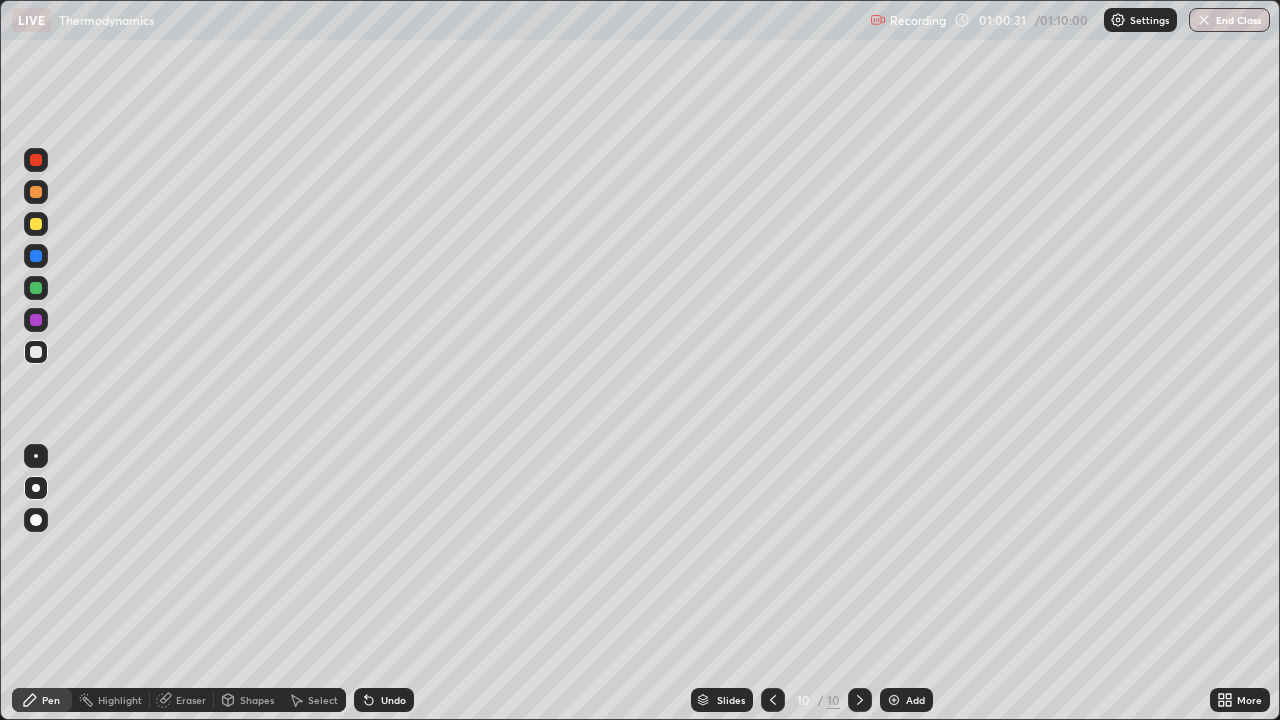 click 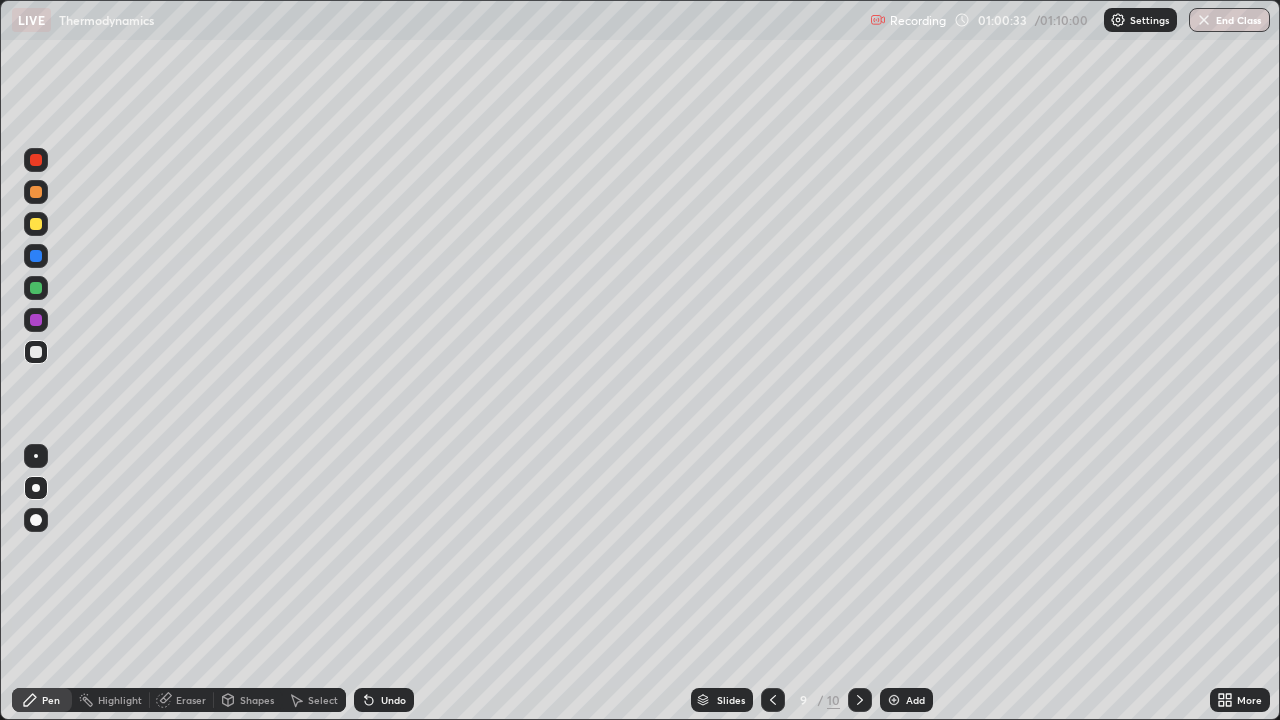 click 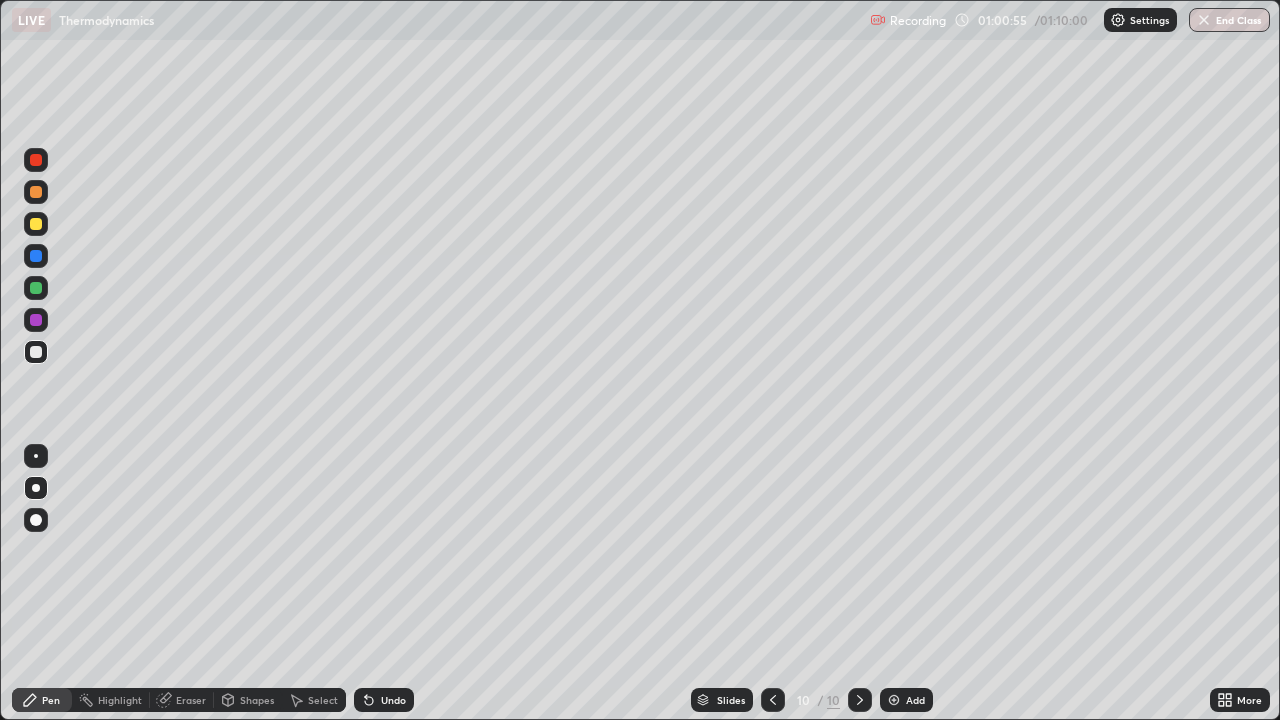 click on "Slides 10 / 10 Add" at bounding box center [812, 700] 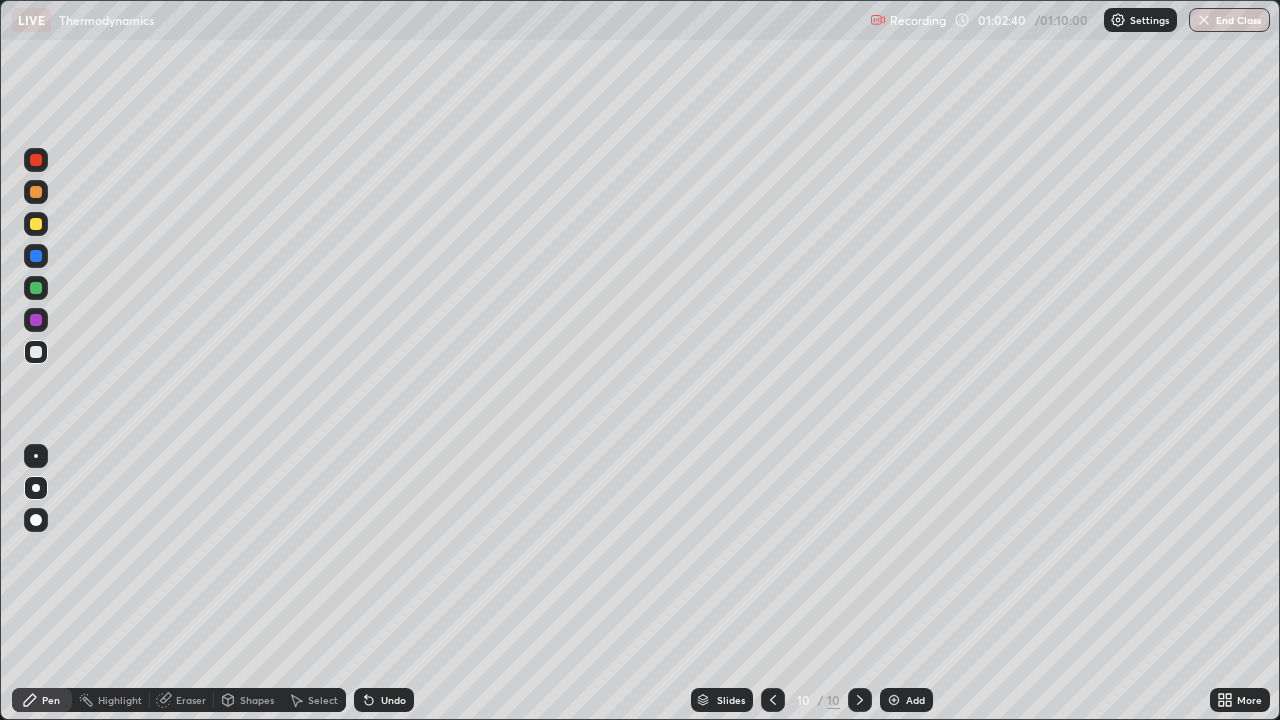 click on "More" at bounding box center (1240, 700) 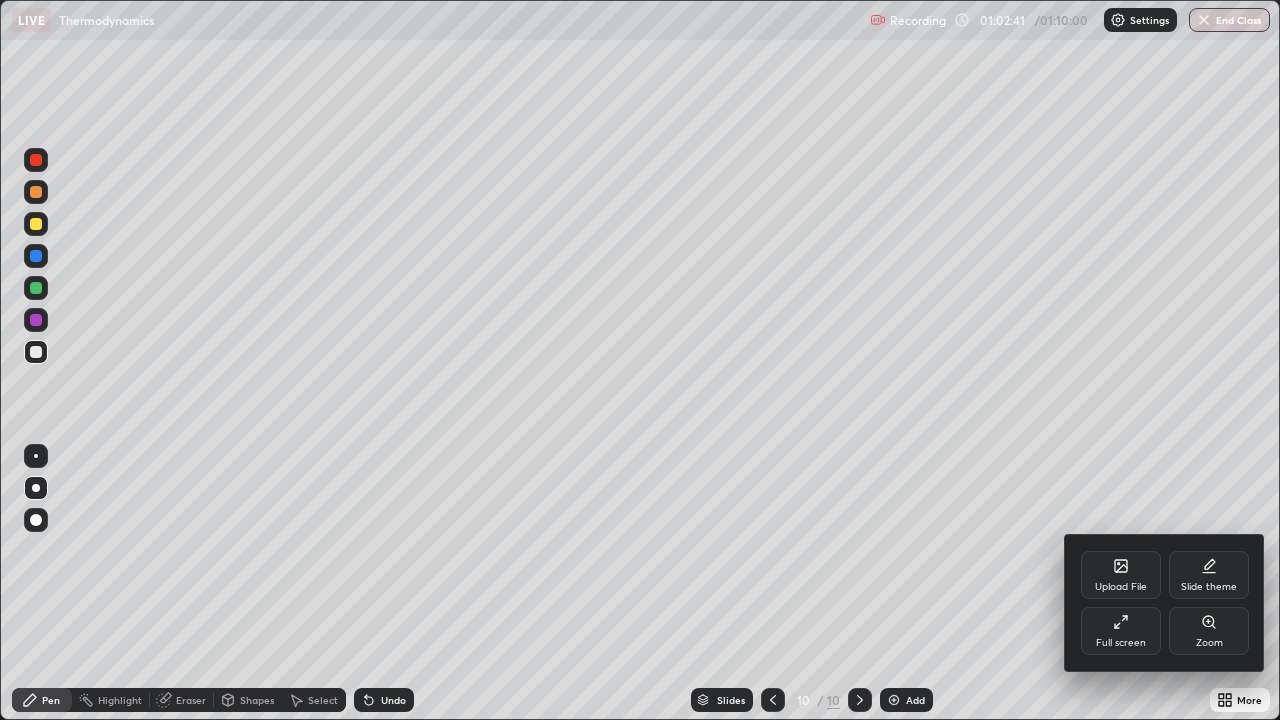click at bounding box center [640, 360] 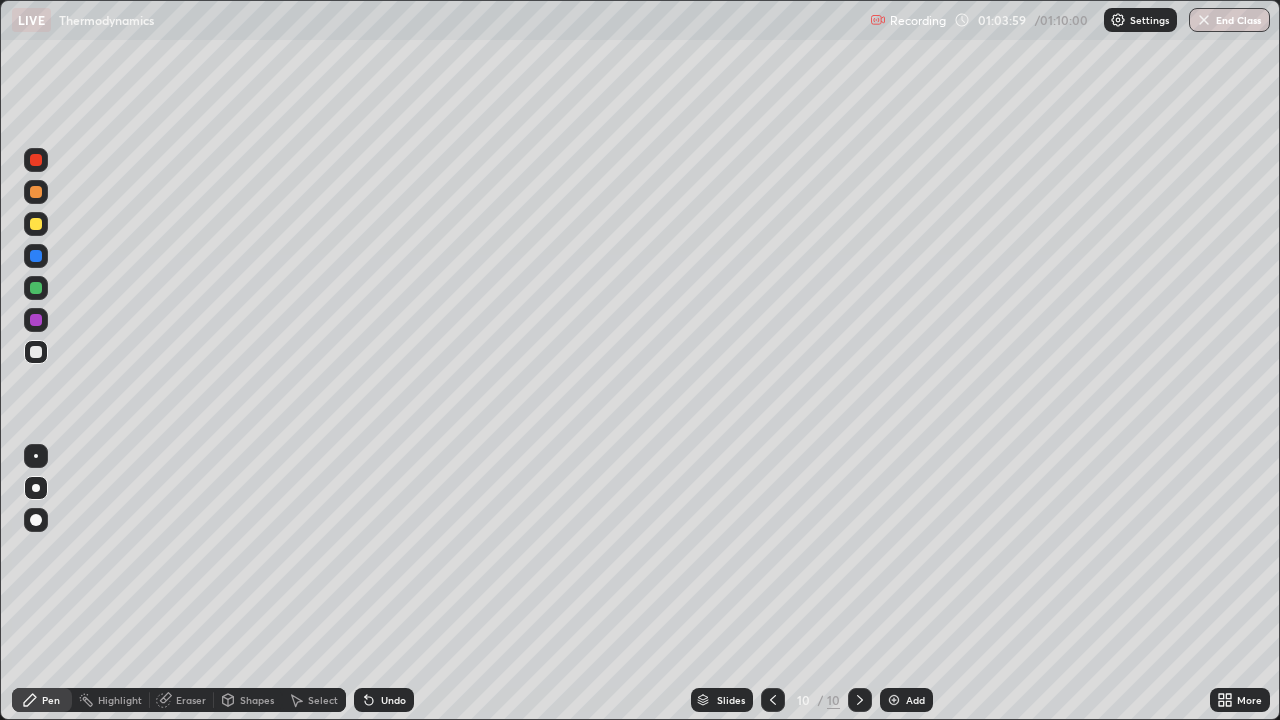 click at bounding box center [894, 700] 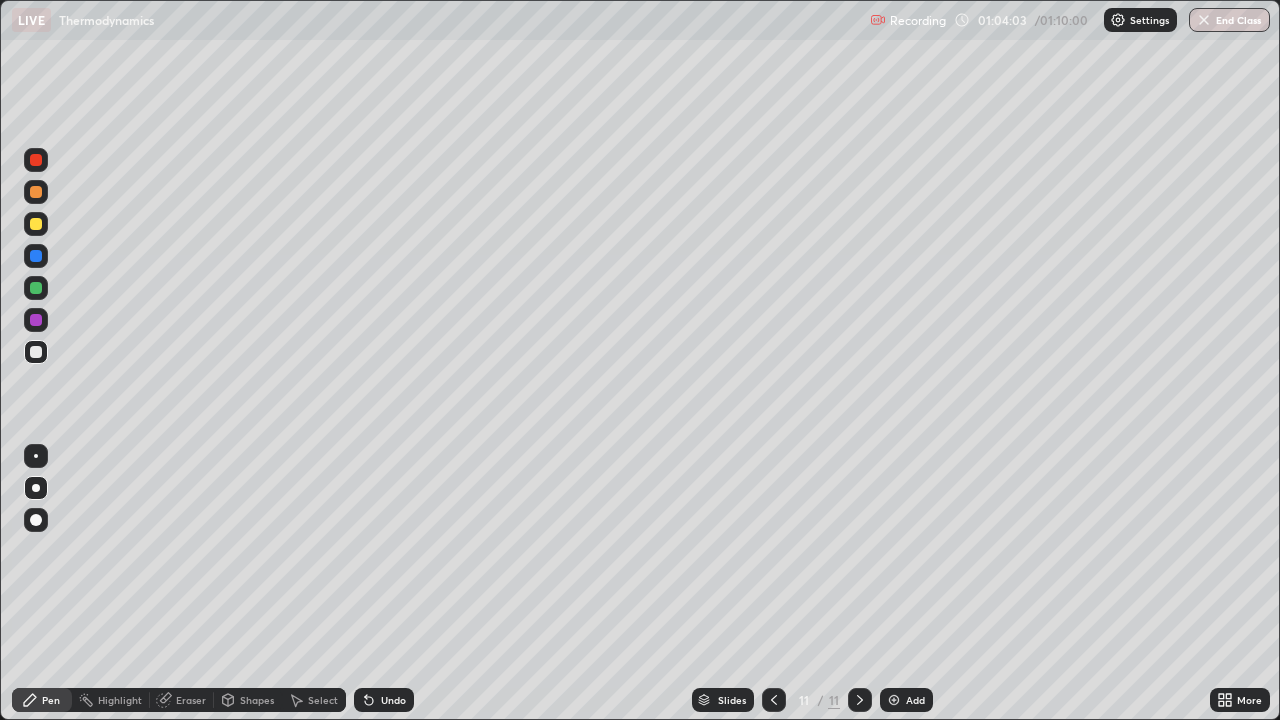 click at bounding box center [36, 224] 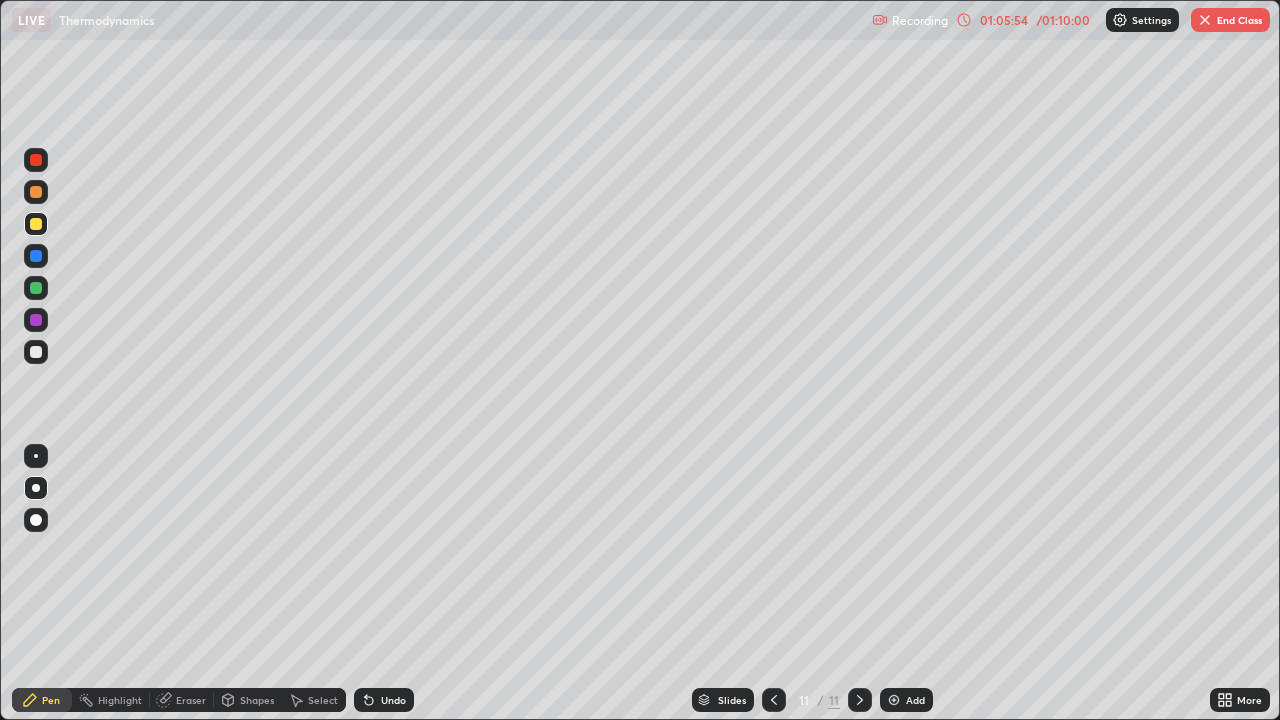 click at bounding box center (36, 456) 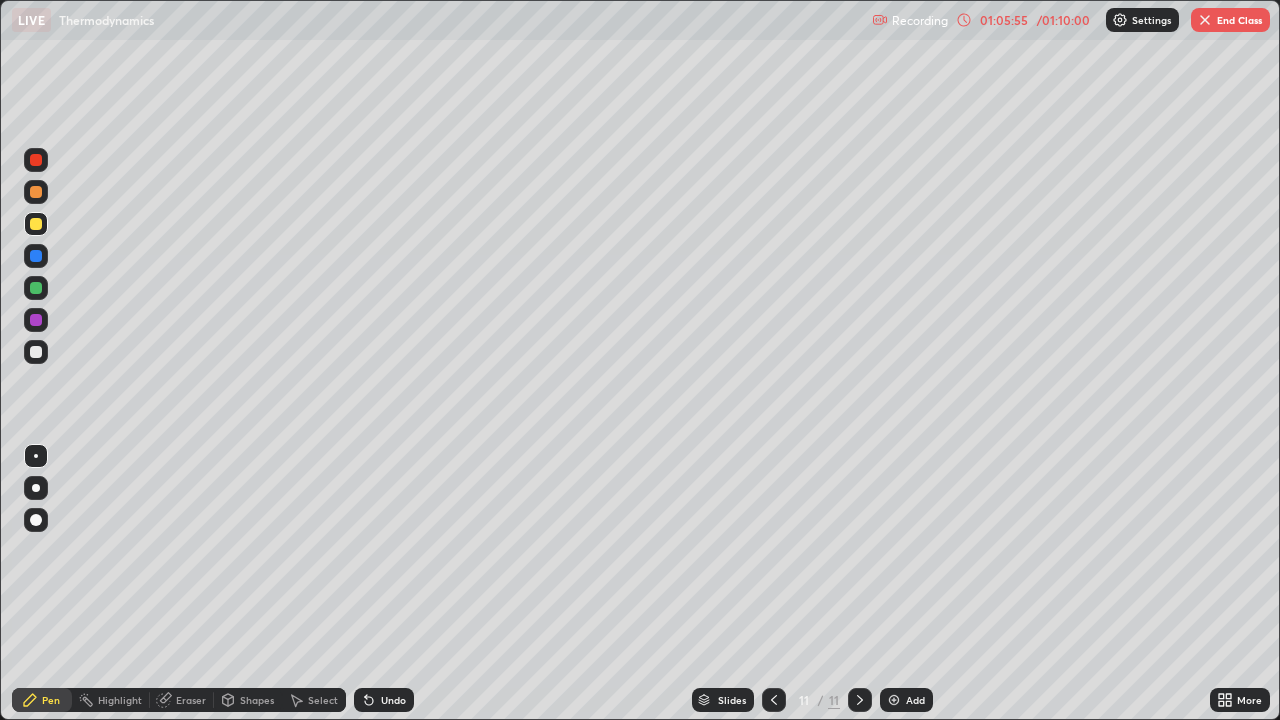 click at bounding box center [36, 352] 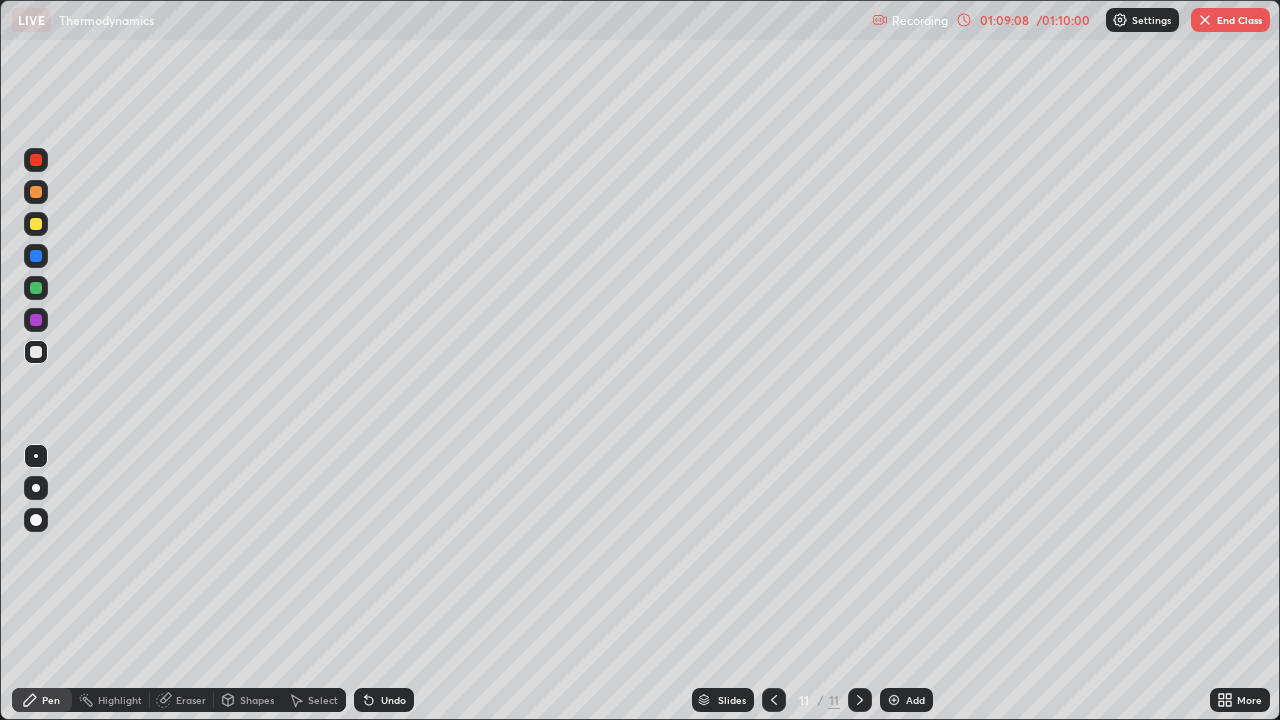 click 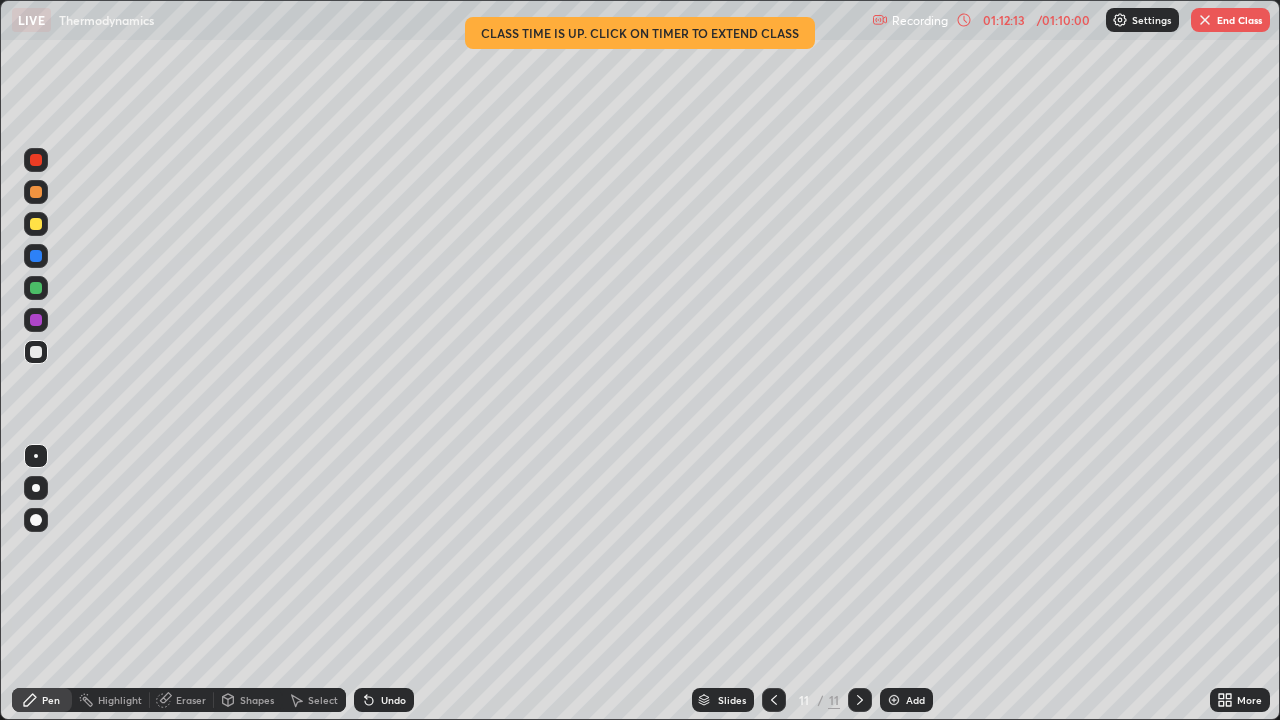 click on "Add" at bounding box center (915, 700) 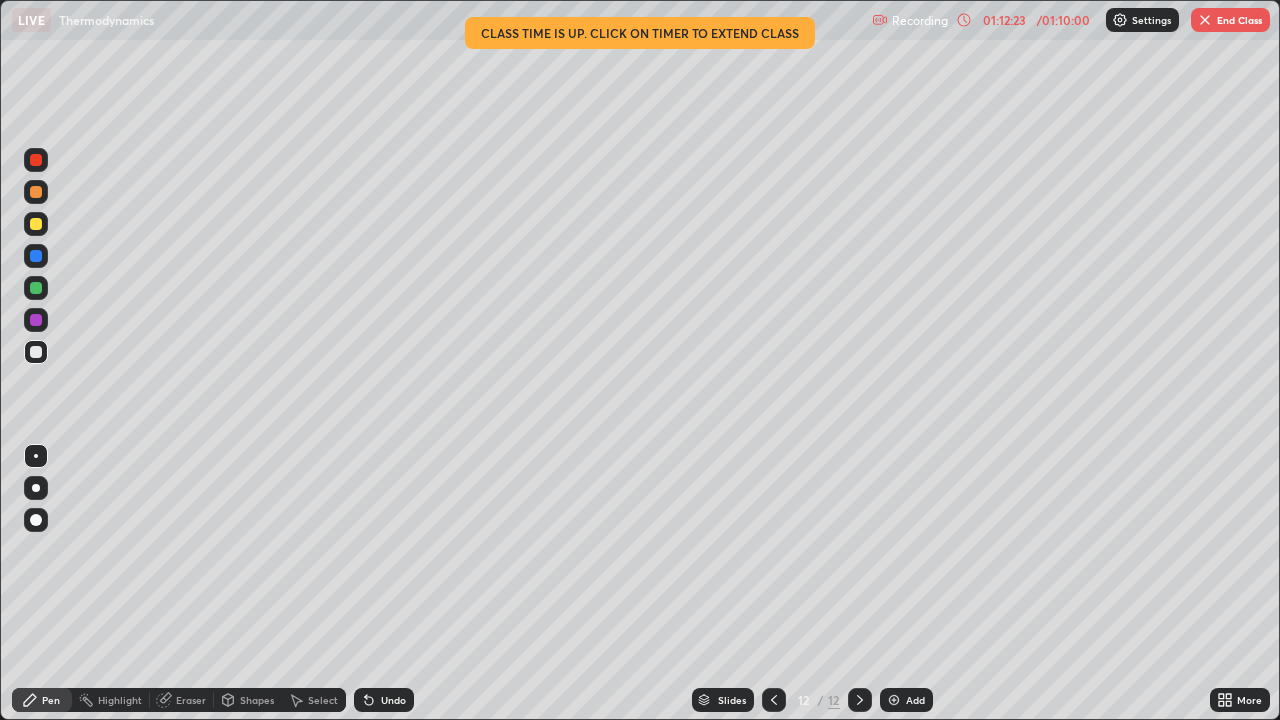click 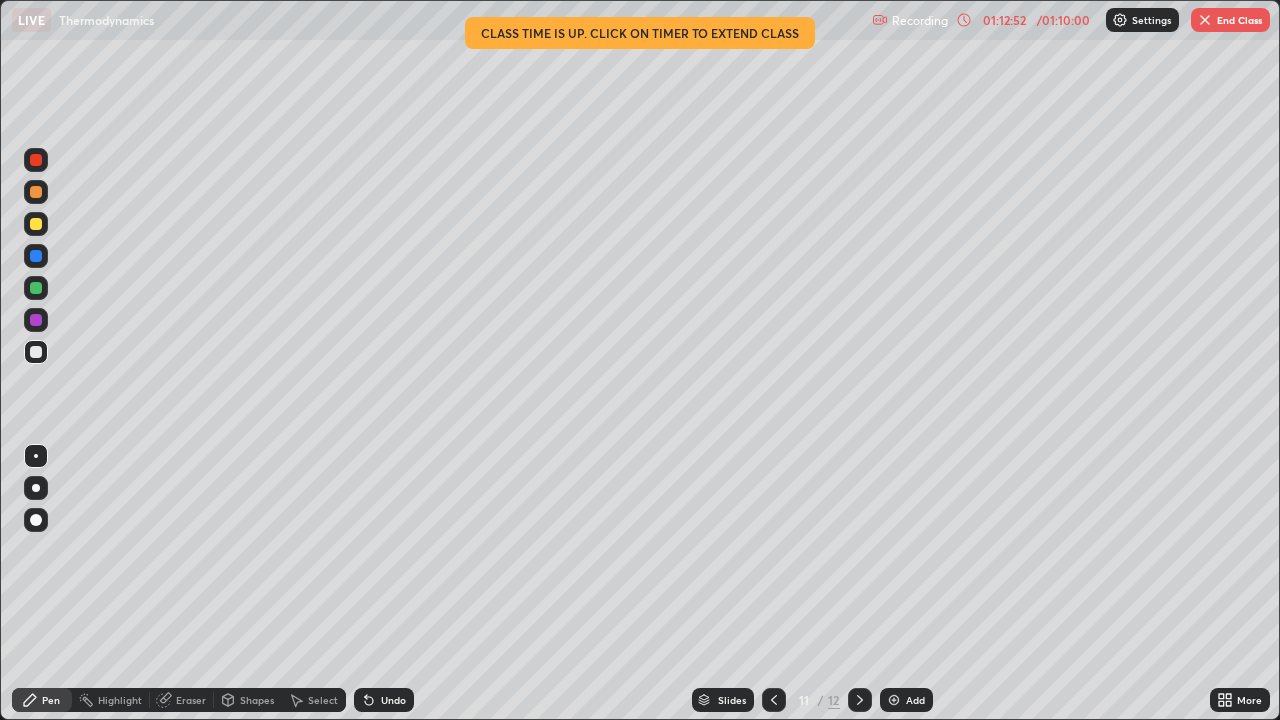 click 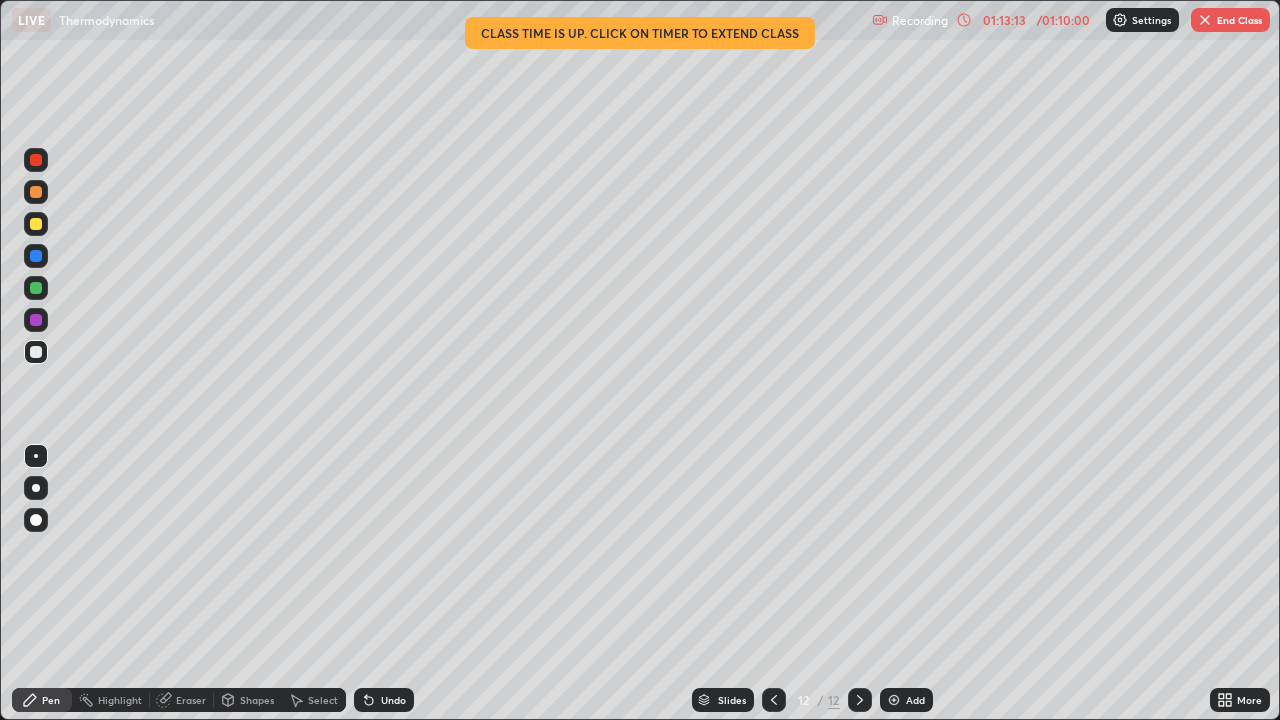 click on "Eraser" at bounding box center (191, 700) 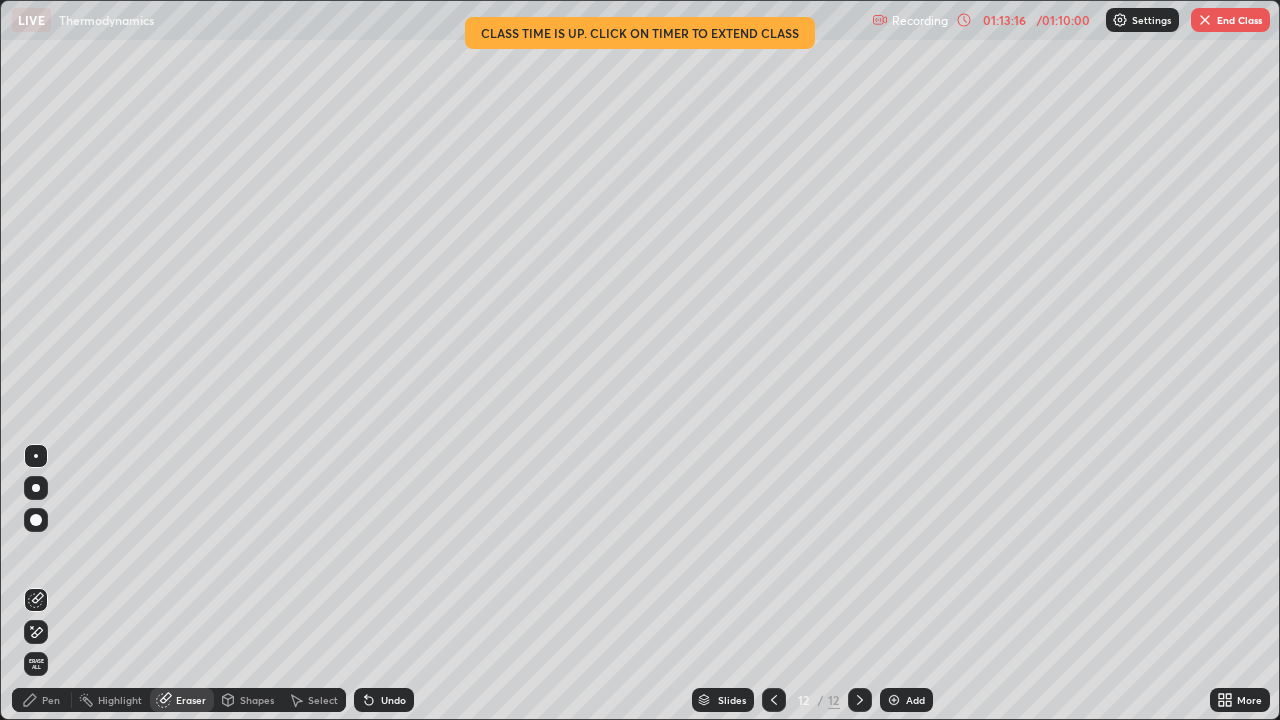 click on "Pen" at bounding box center [51, 700] 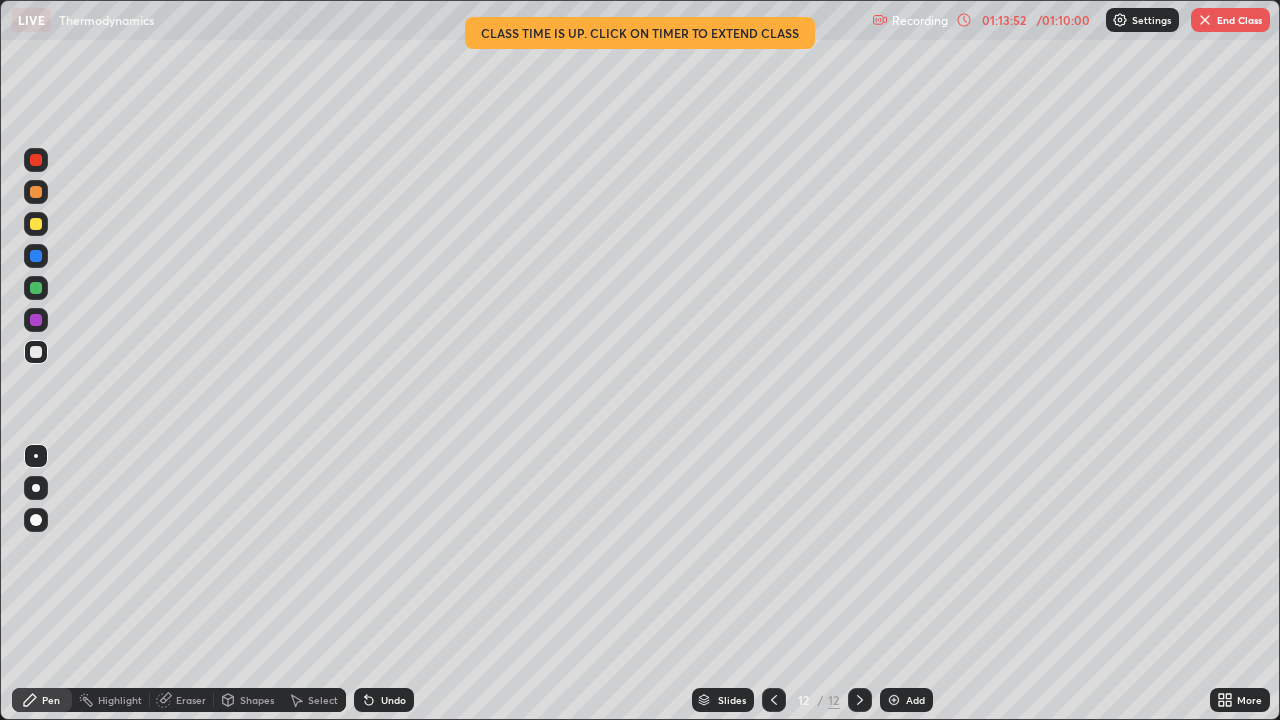 click 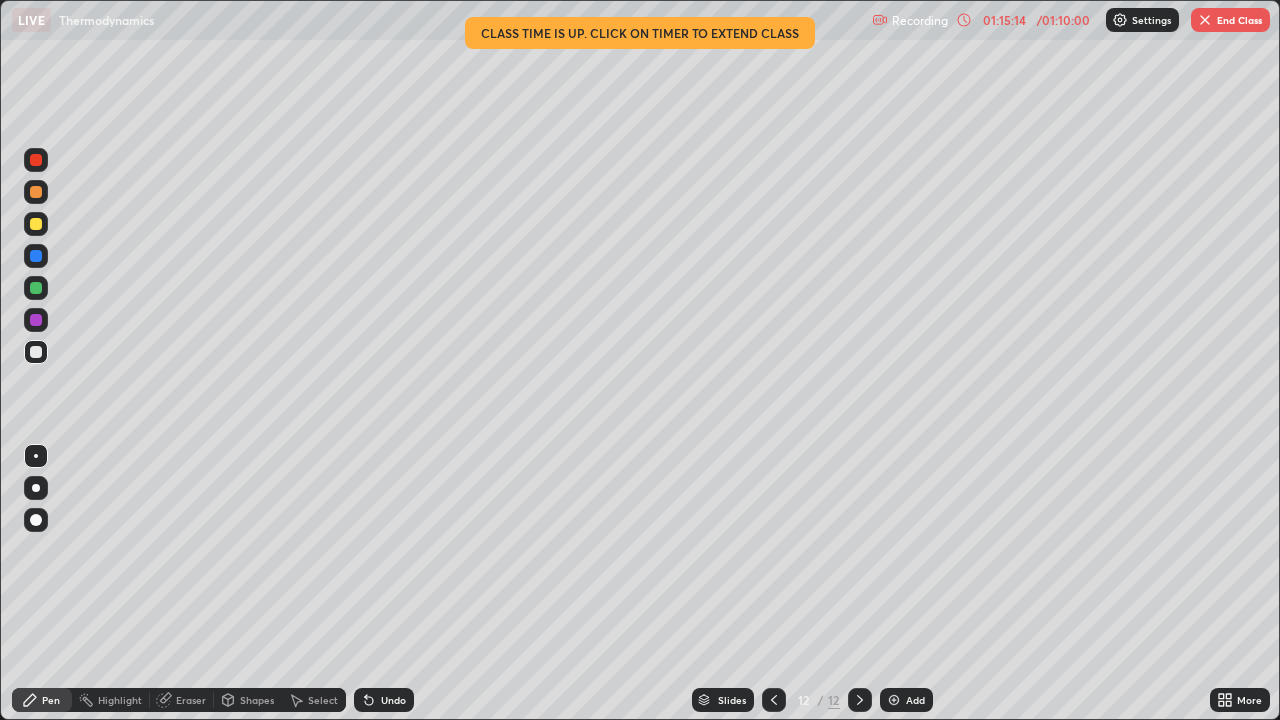 click on "Undo" at bounding box center [384, 700] 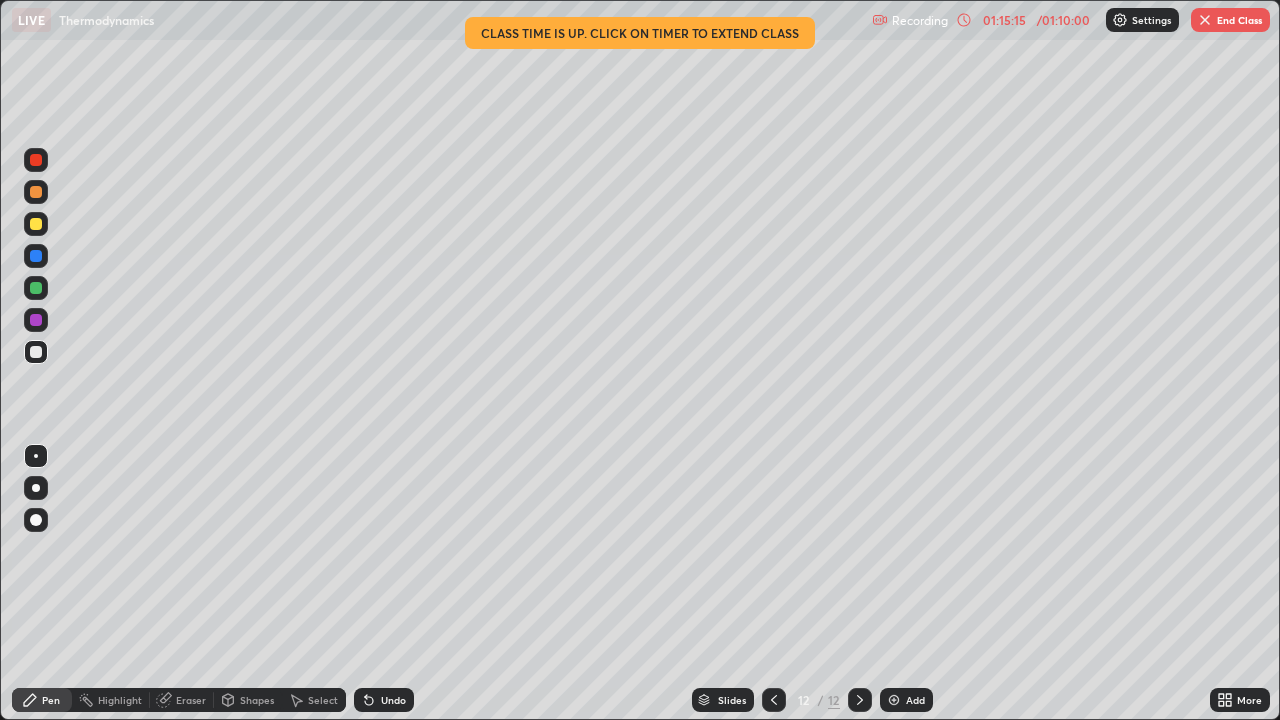 click on "Undo" at bounding box center (384, 700) 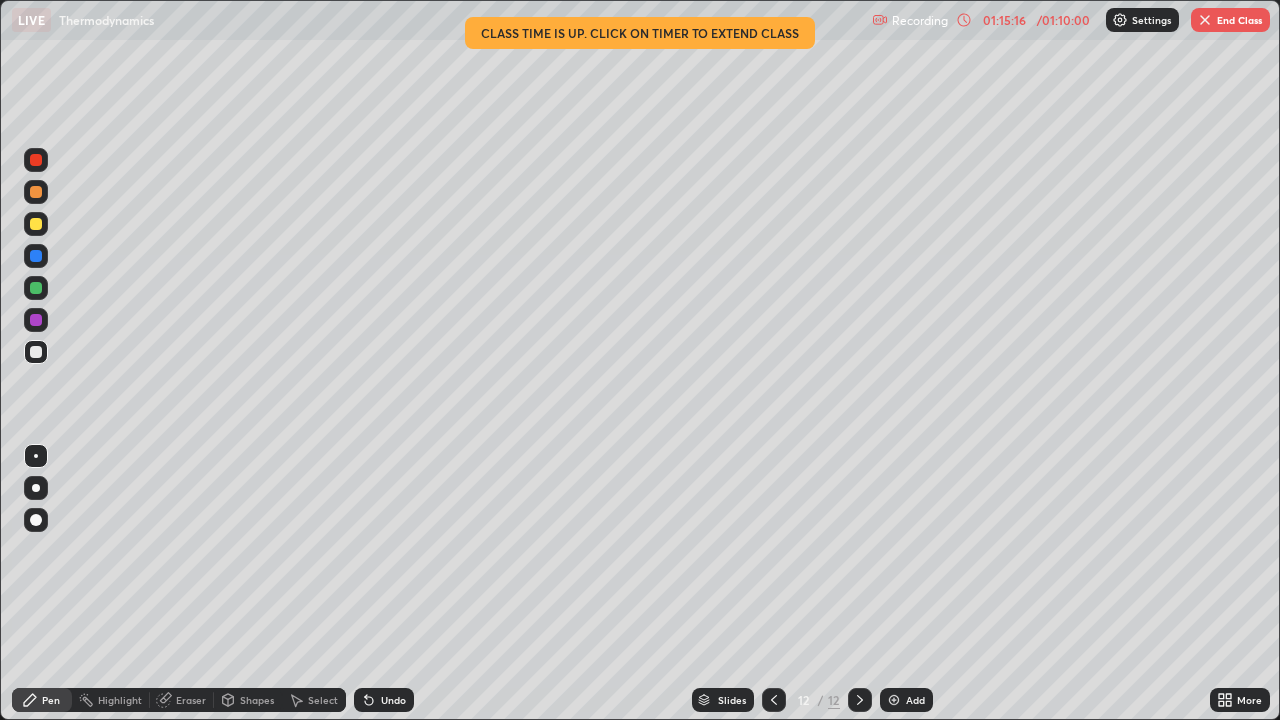 click 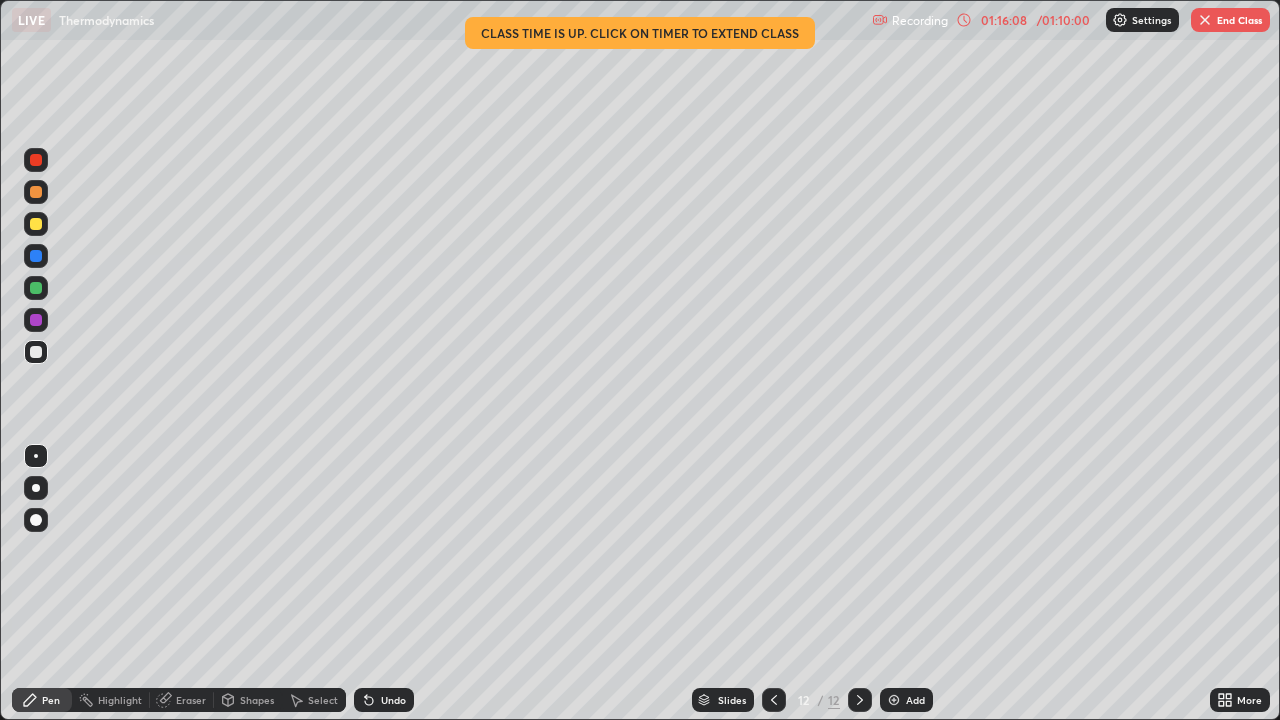 click at bounding box center (894, 700) 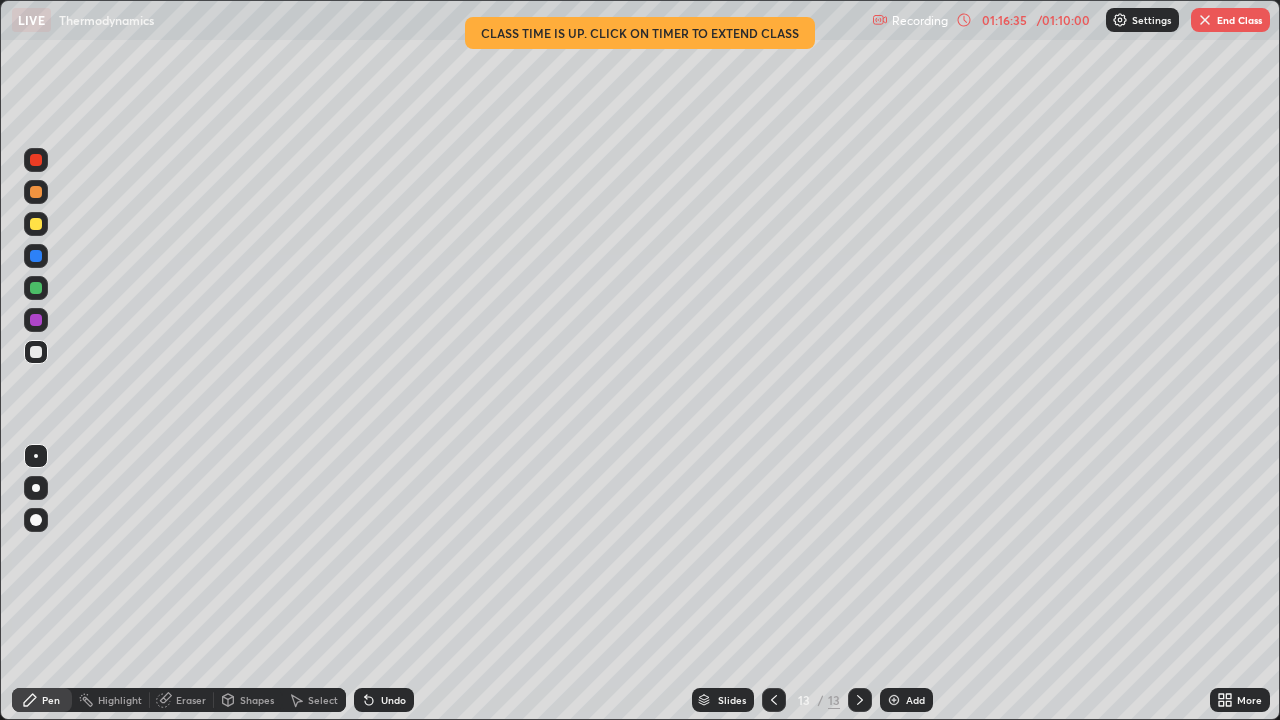 click at bounding box center (36, 352) 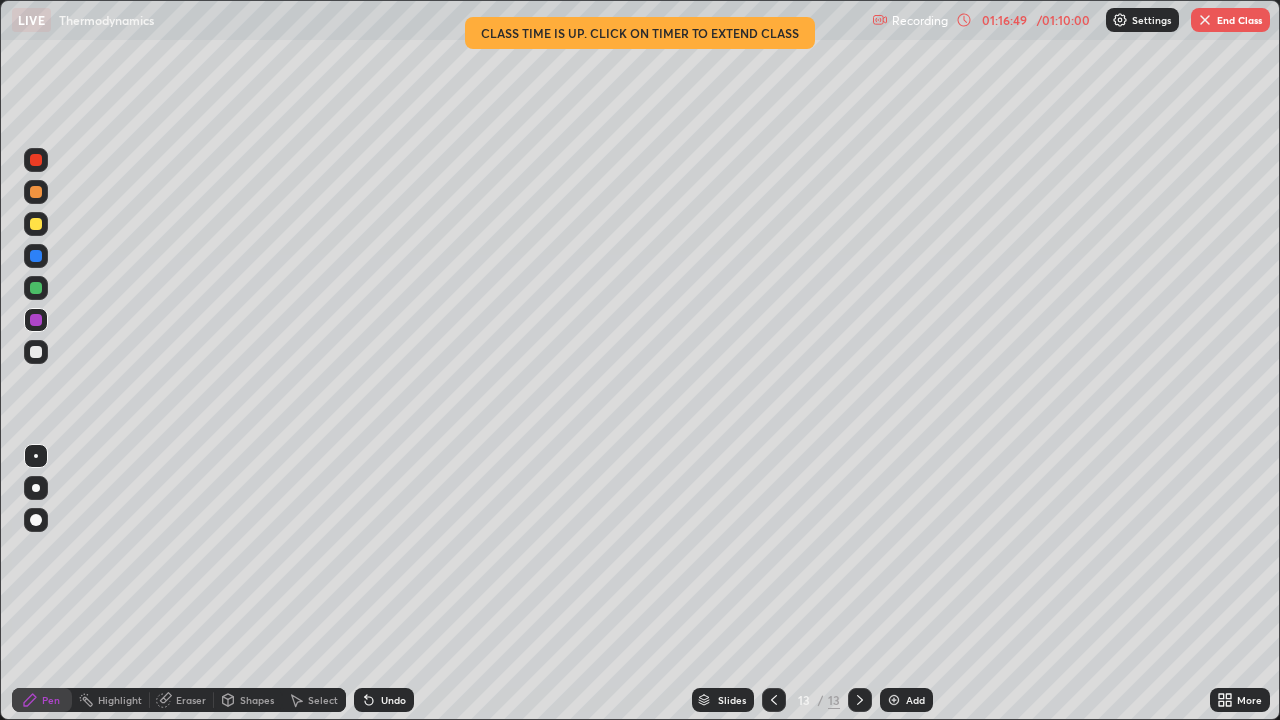click on "Highlight" at bounding box center (120, 700) 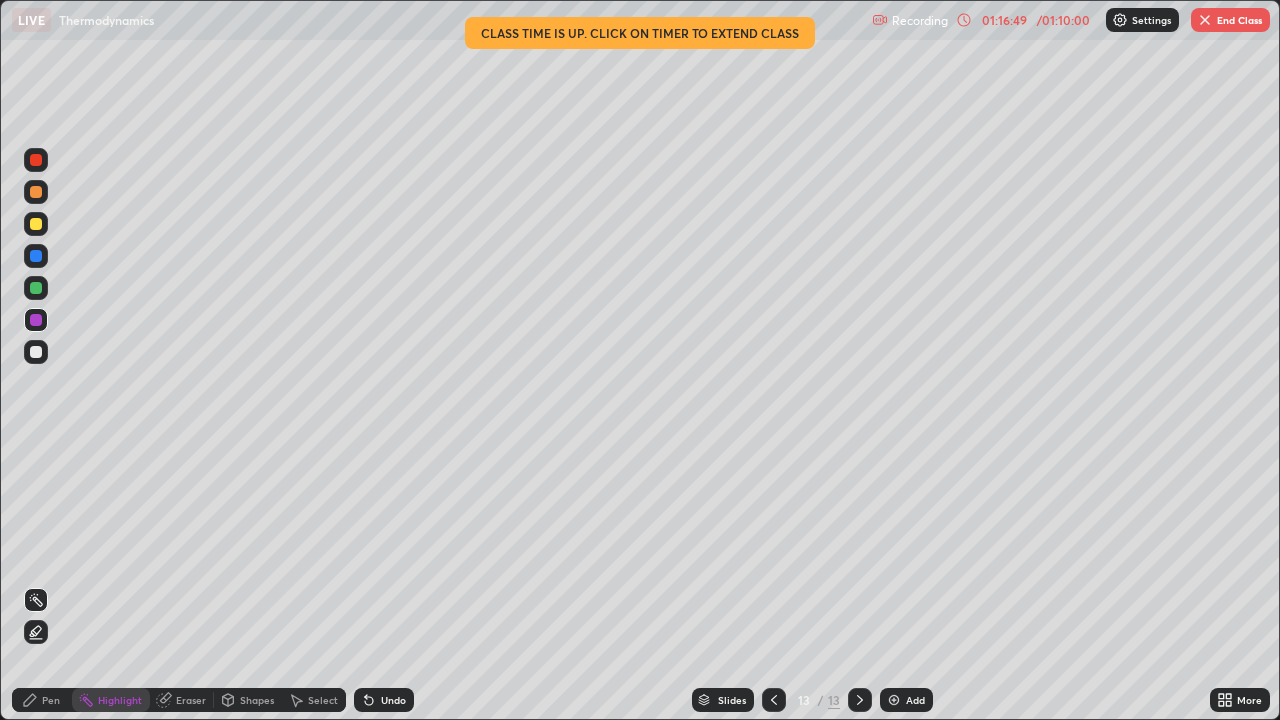 click on "Eraser" at bounding box center (182, 700) 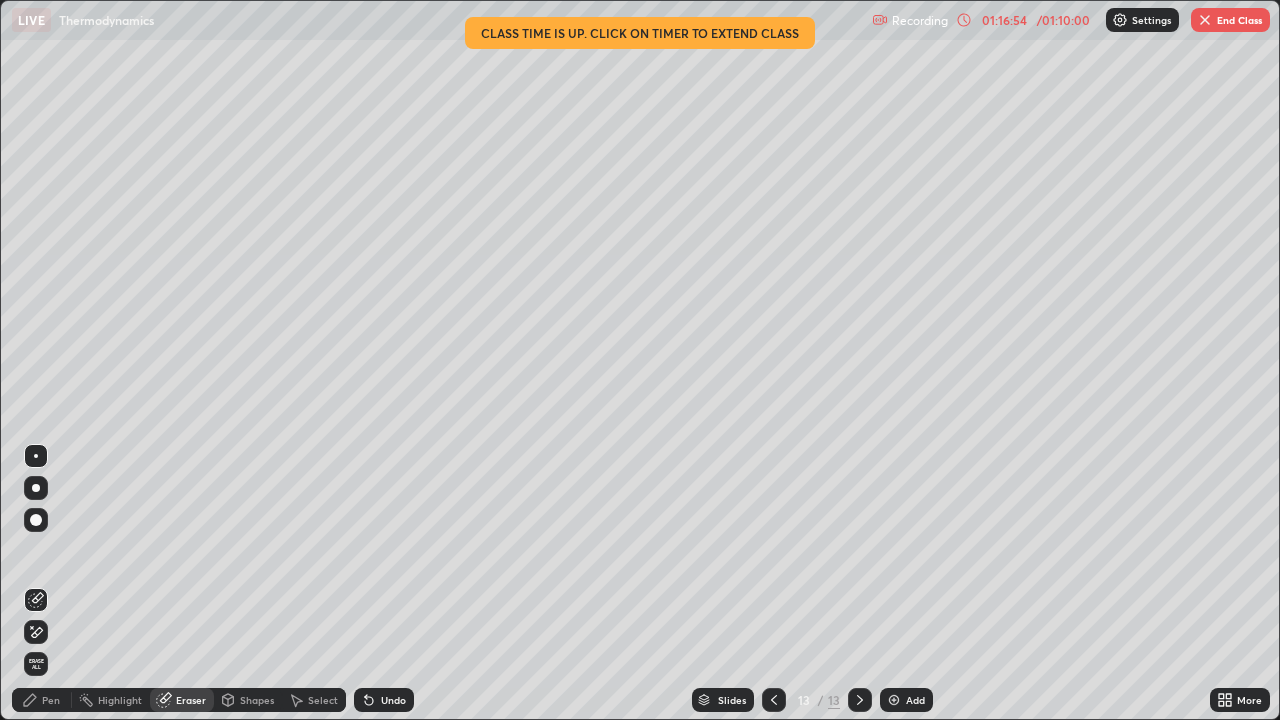 click on "Pen" at bounding box center [51, 700] 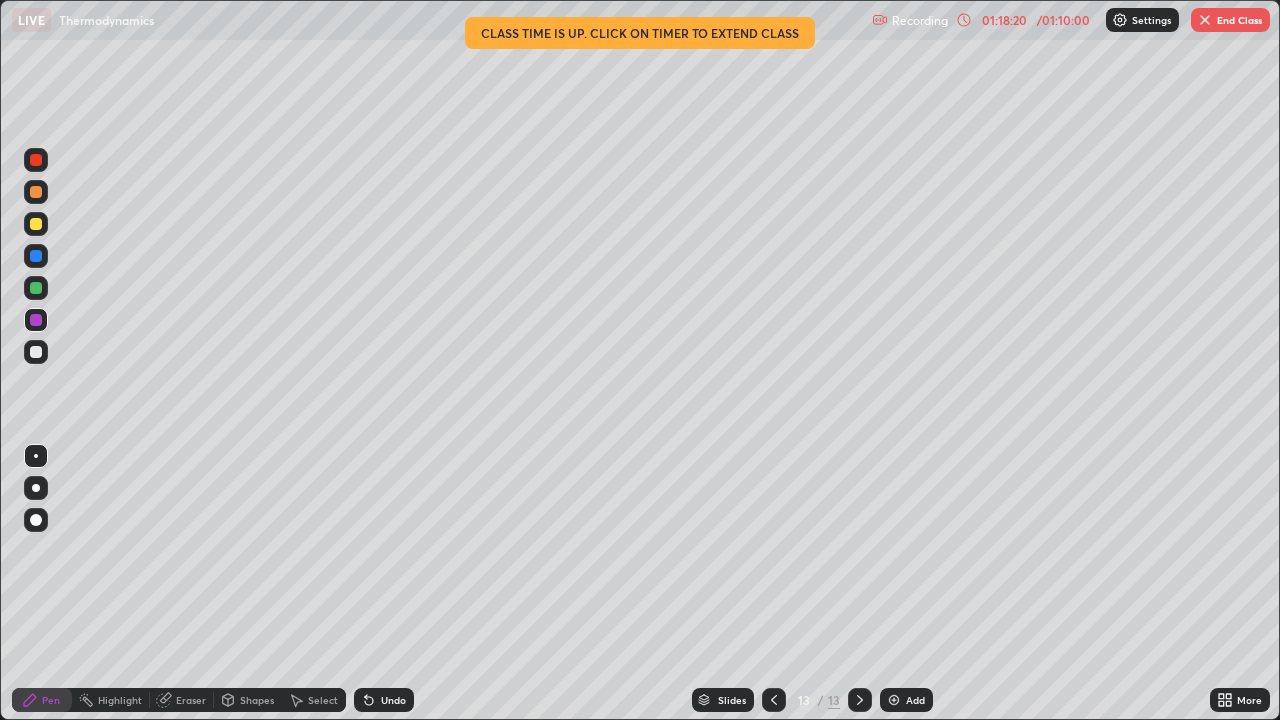 click 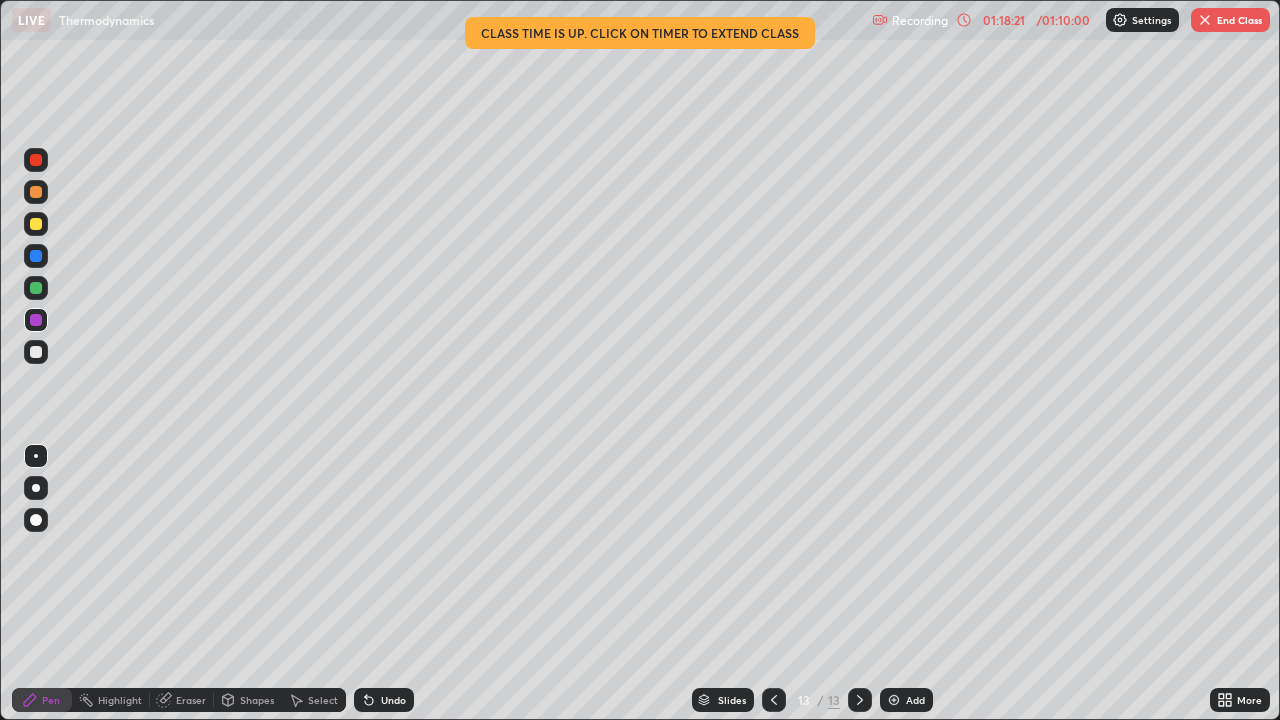 click 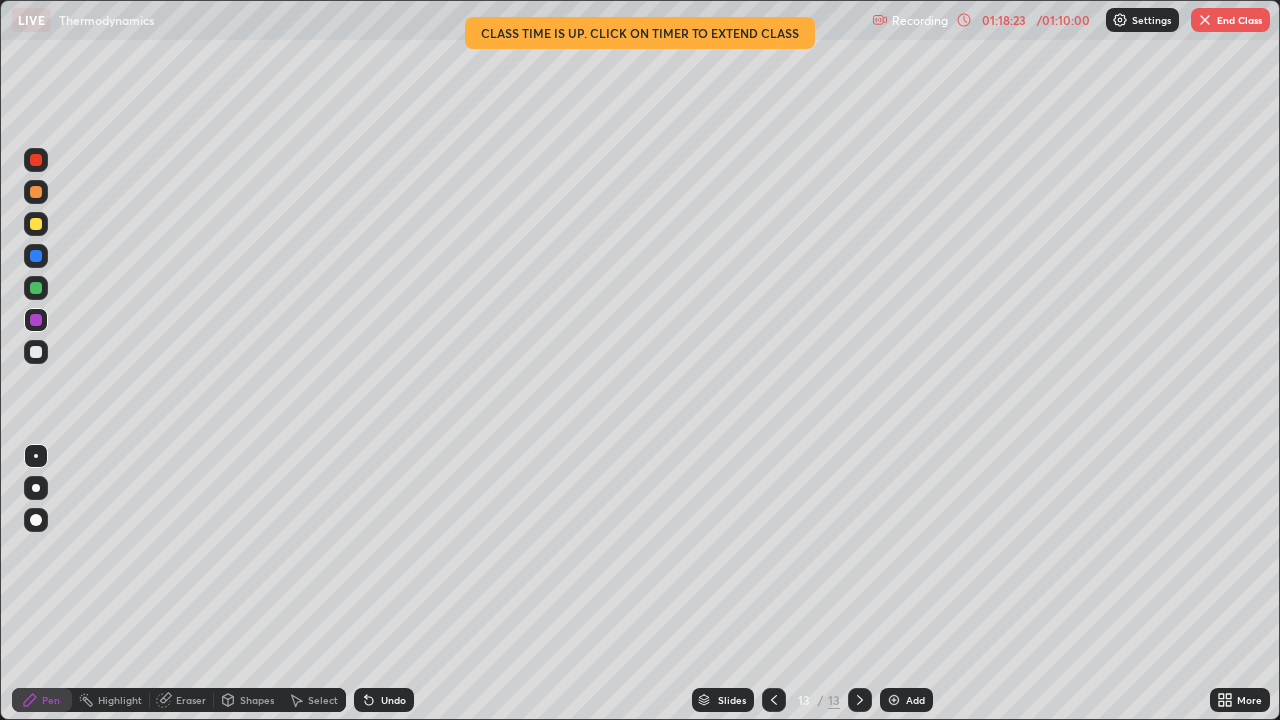 click on "Eraser" at bounding box center [191, 700] 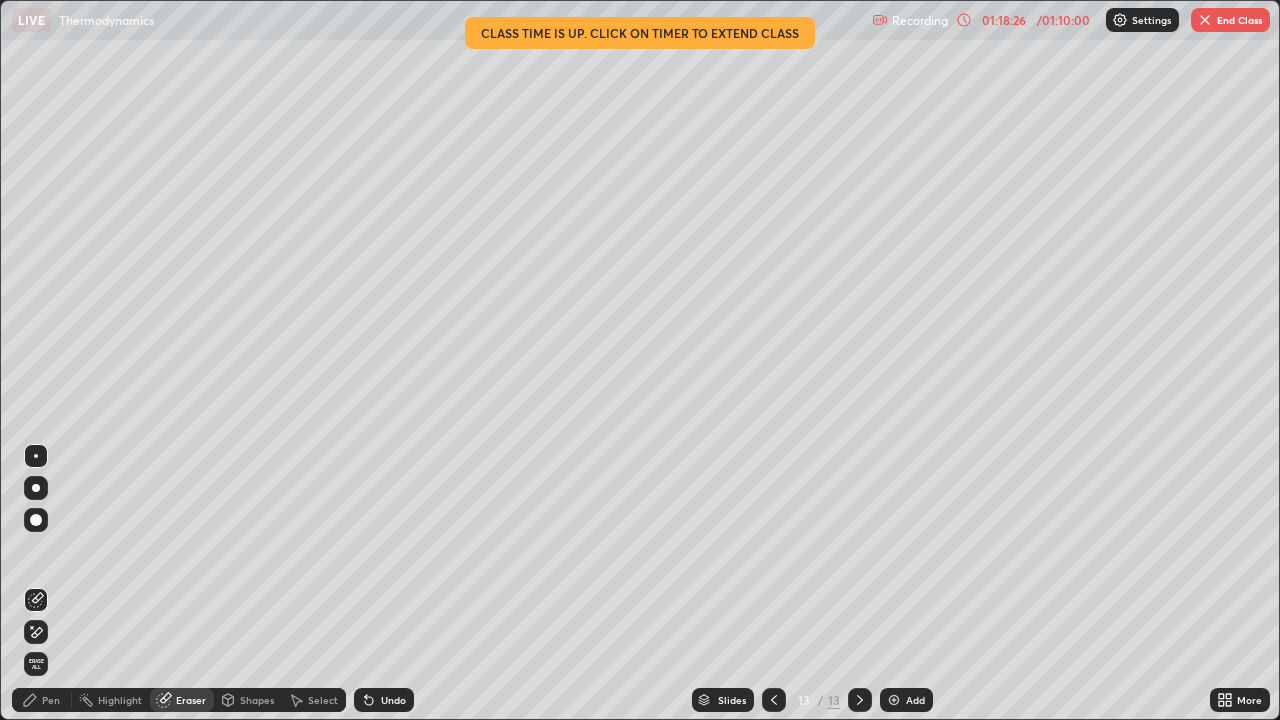 click on "Pen" at bounding box center [51, 700] 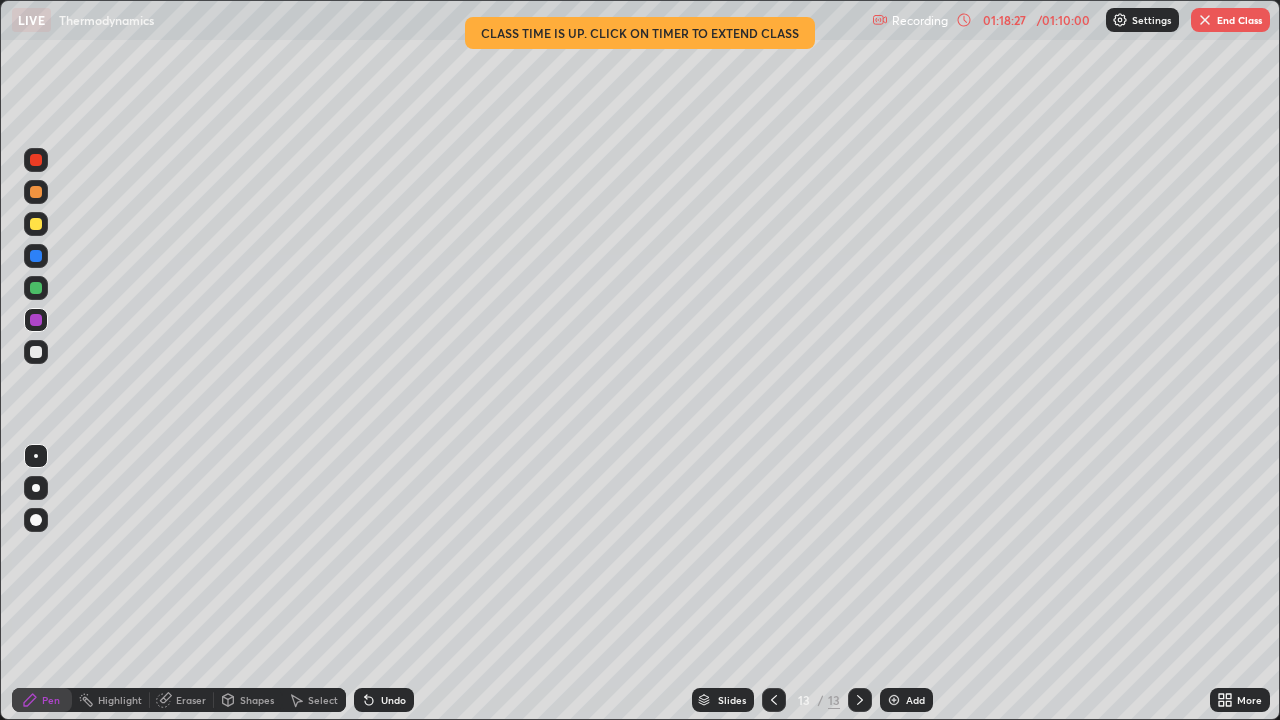 click at bounding box center (36, 352) 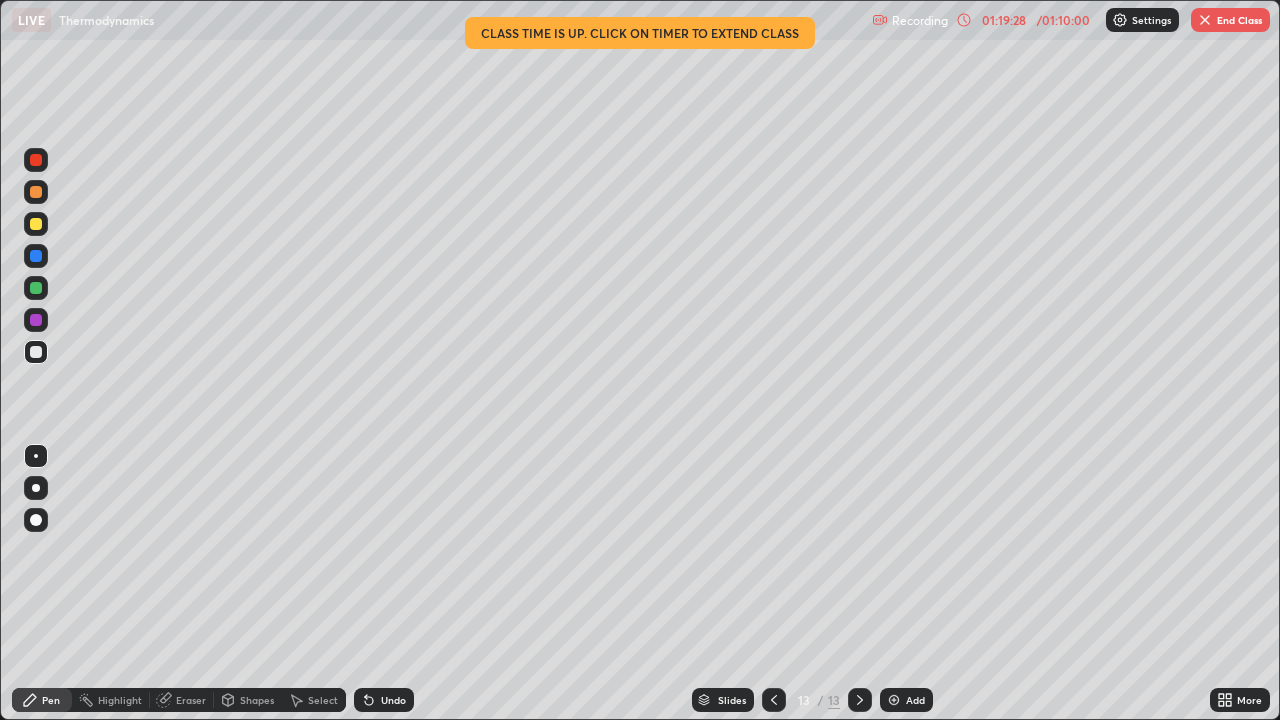 click on "Slides 13 / 13 Add" at bounding box center [812, 700] 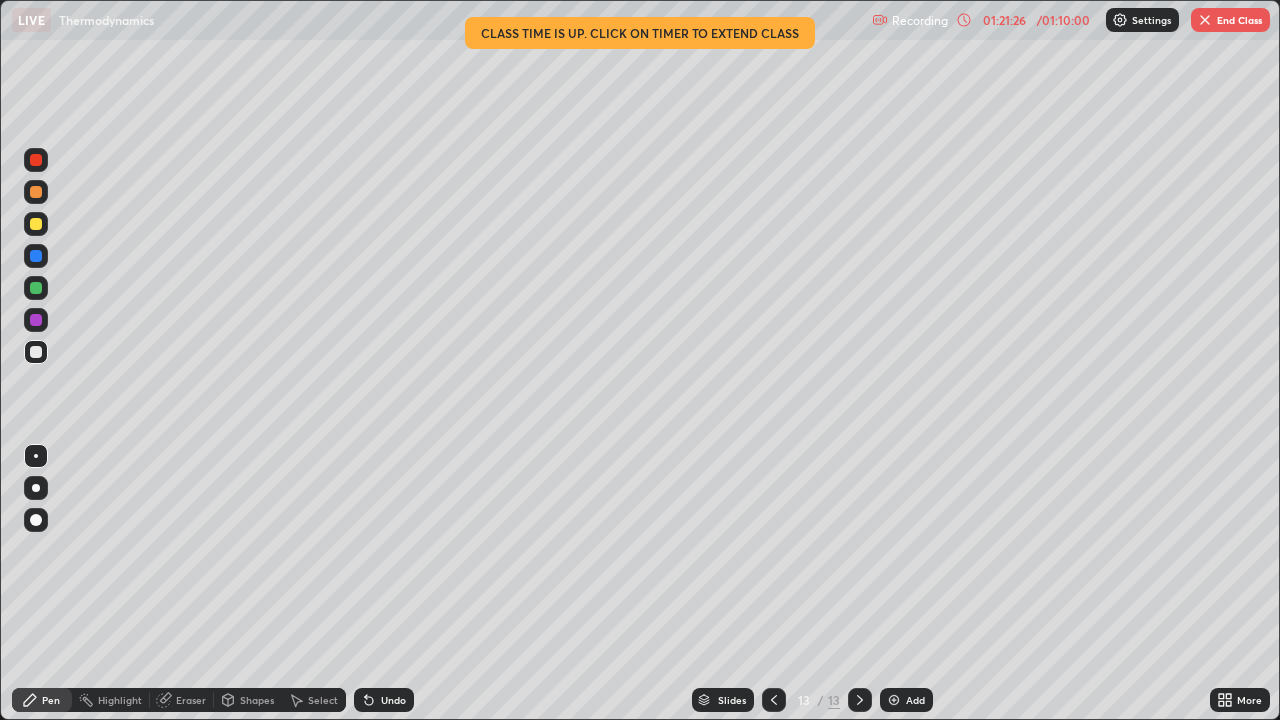 click at bounding box center [894, 700] 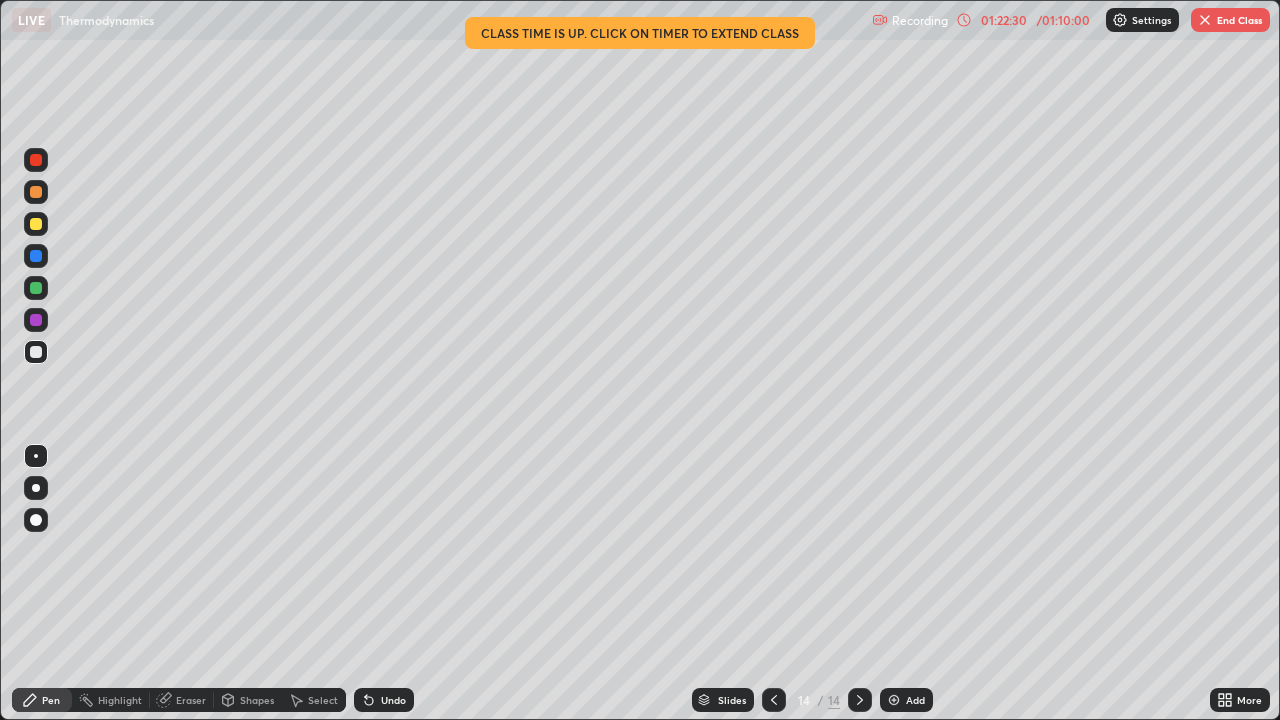 click on "Eraser" at bounding box center [191, 700] 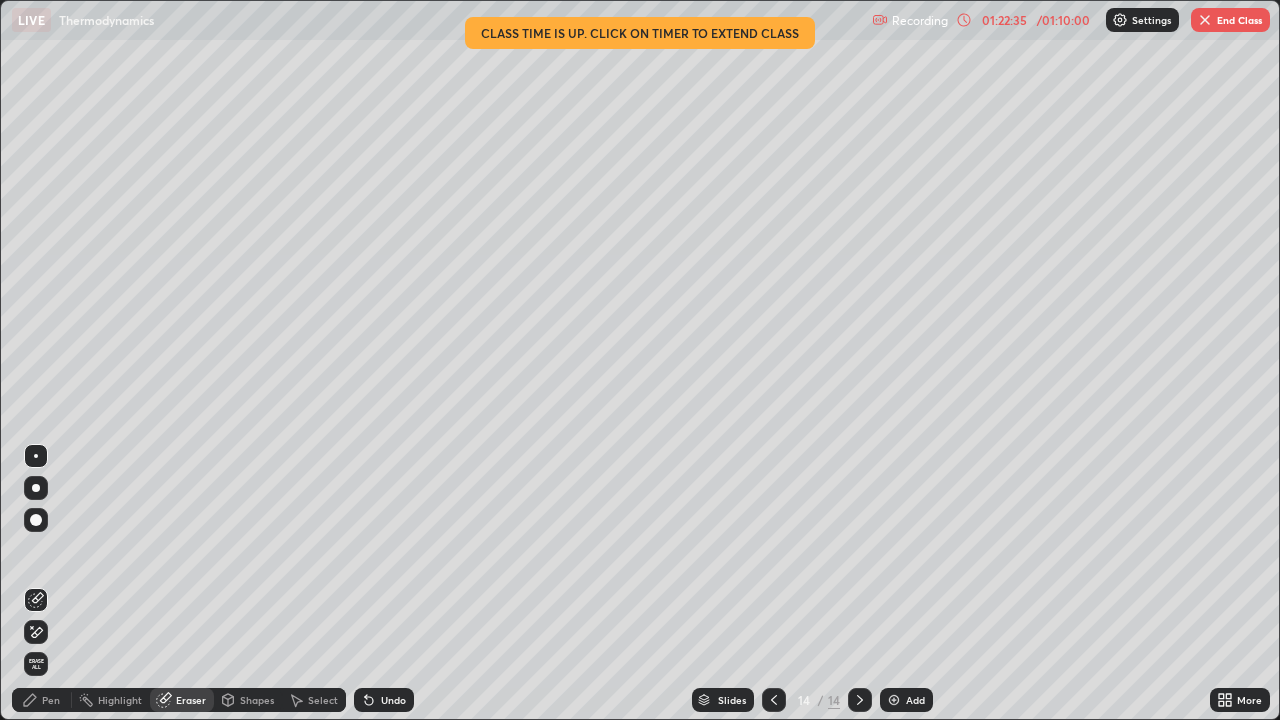 click on "Pen" at bounding box center (42, 700) 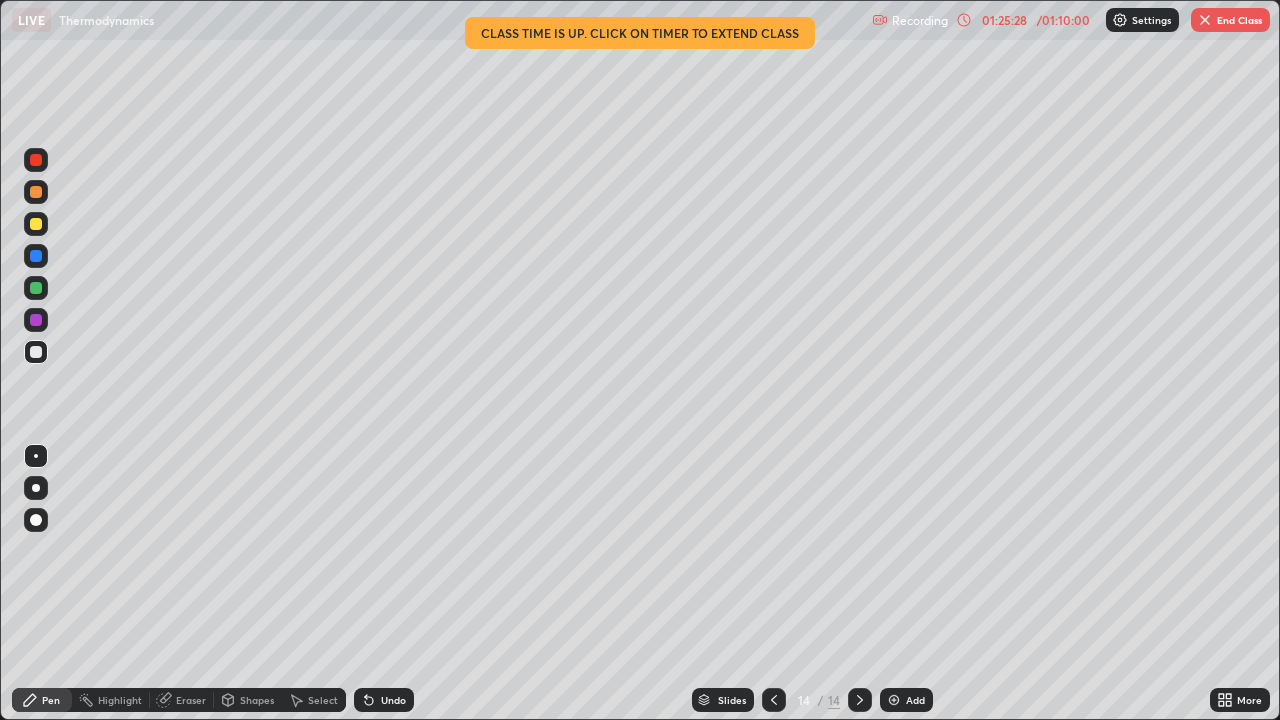 click on "Slides 14 / 14 Add" at bounding box center (812, 700) 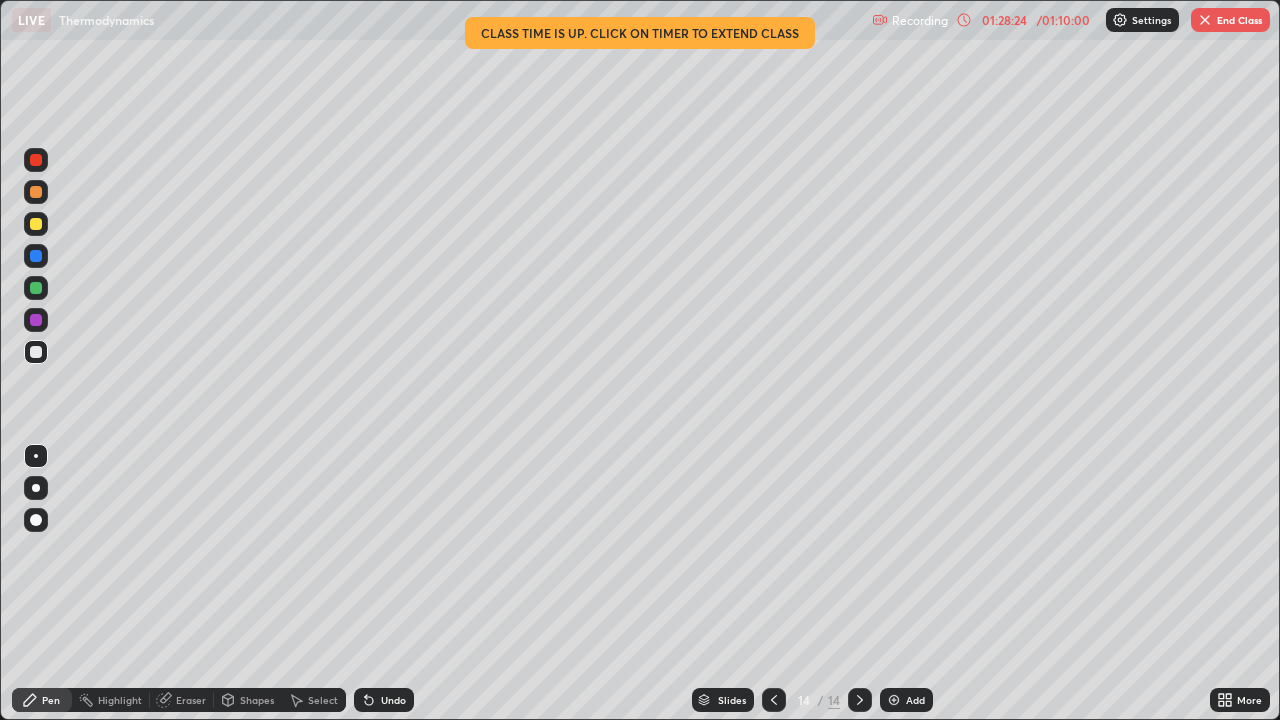 click on "End Class" at bounding box center [1230, 20] 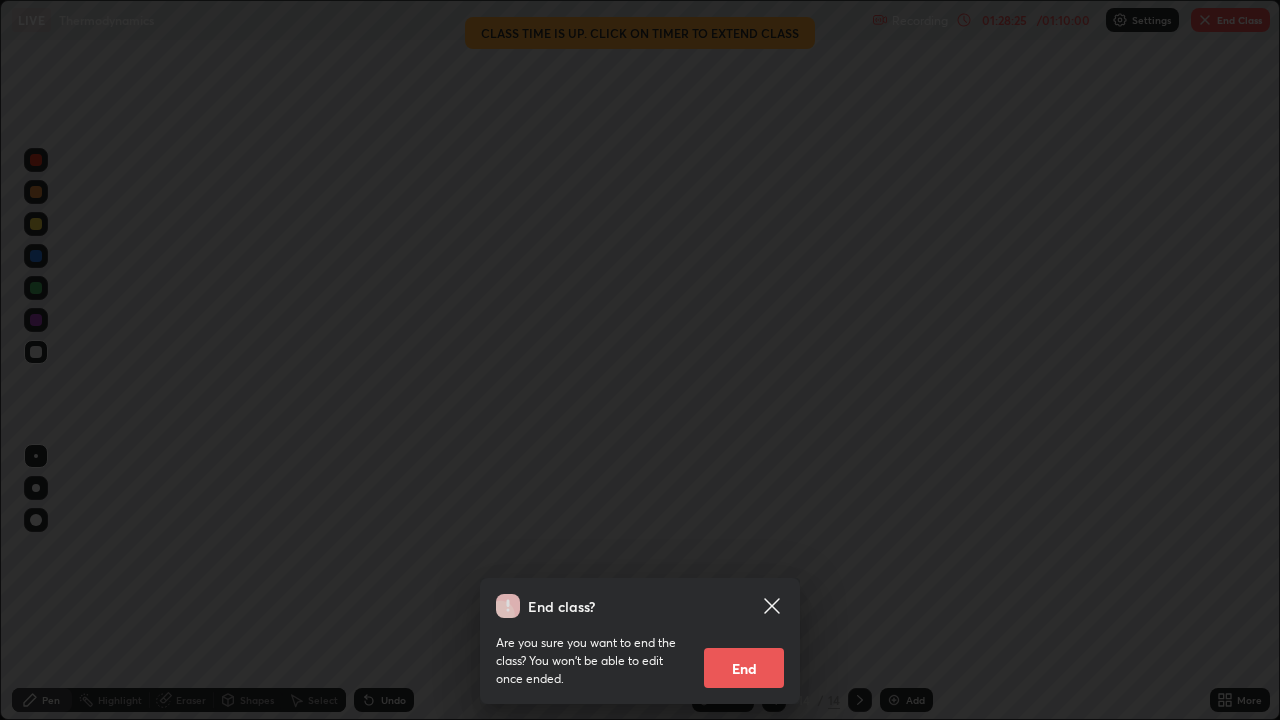click on "End" at bounding box center [744, 668] 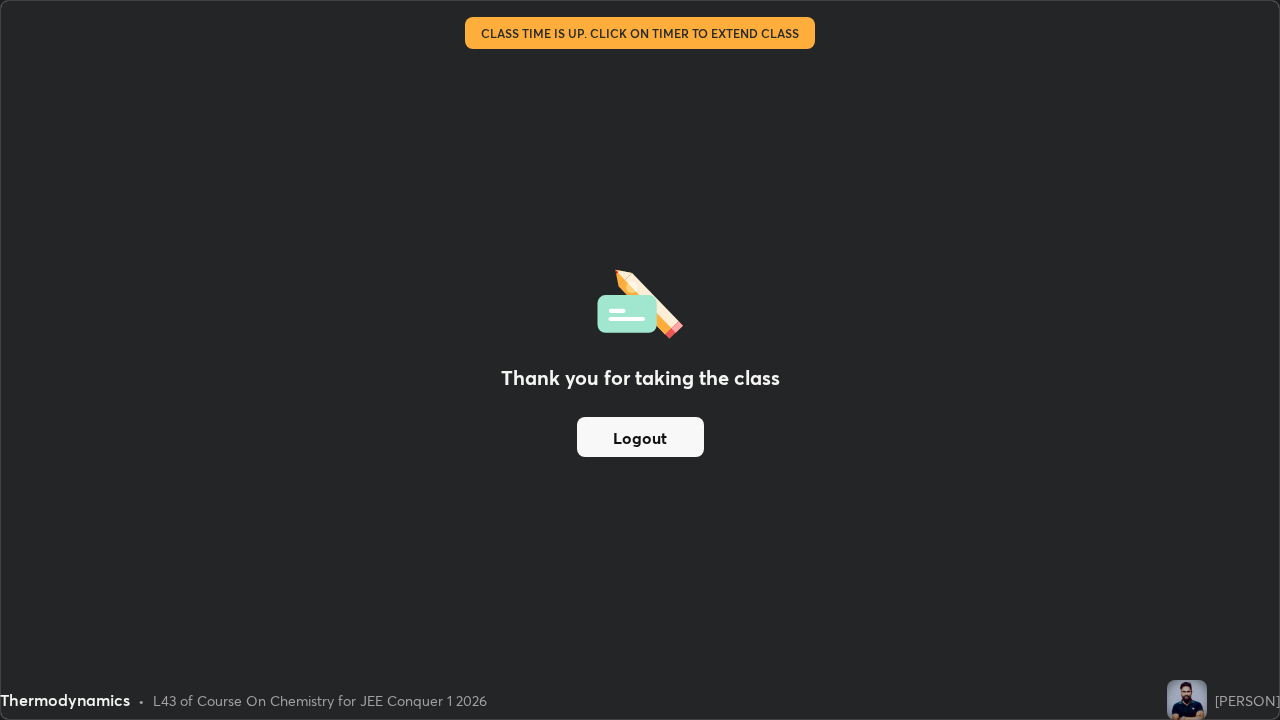 click on "Logout" at bounding box center [640, 437] 